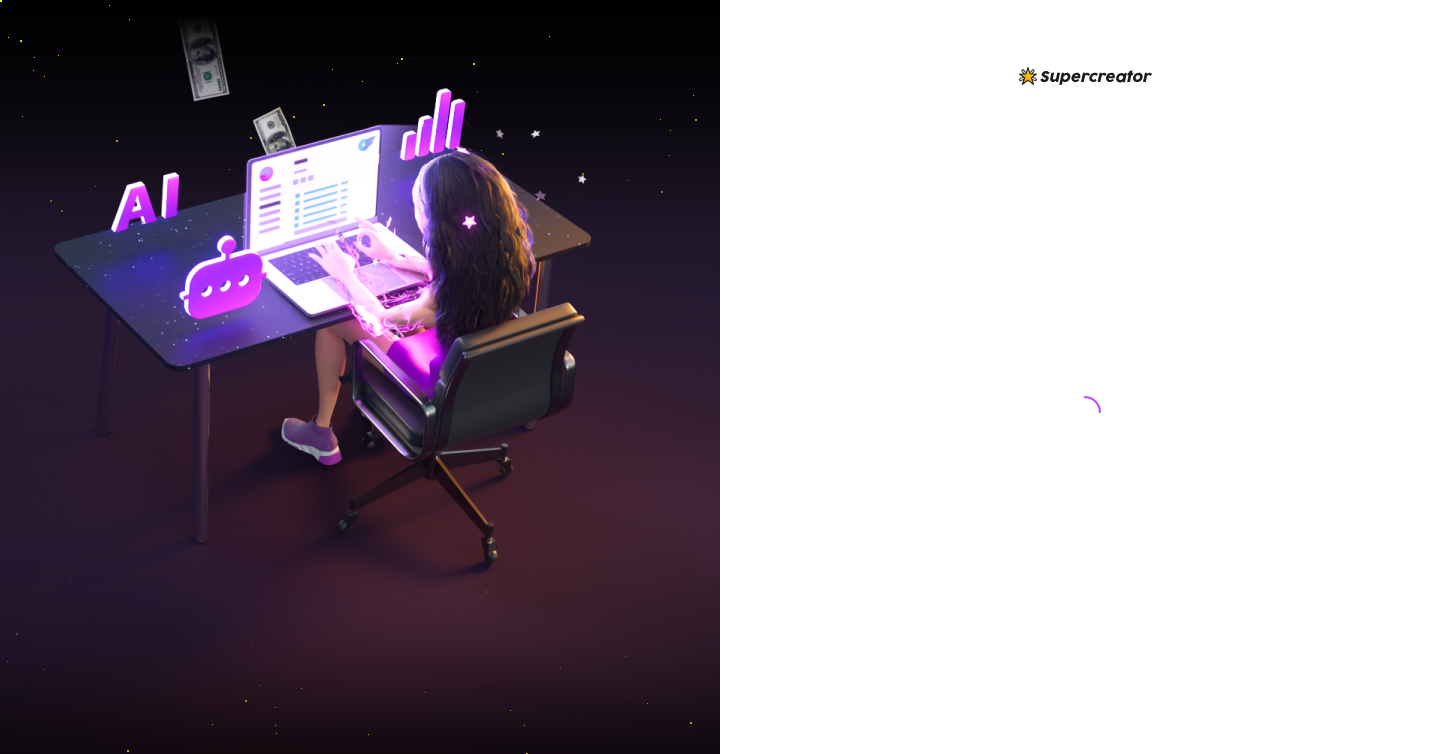 scroll, scrollTop: 0, scrollLeft: 0, axis: both 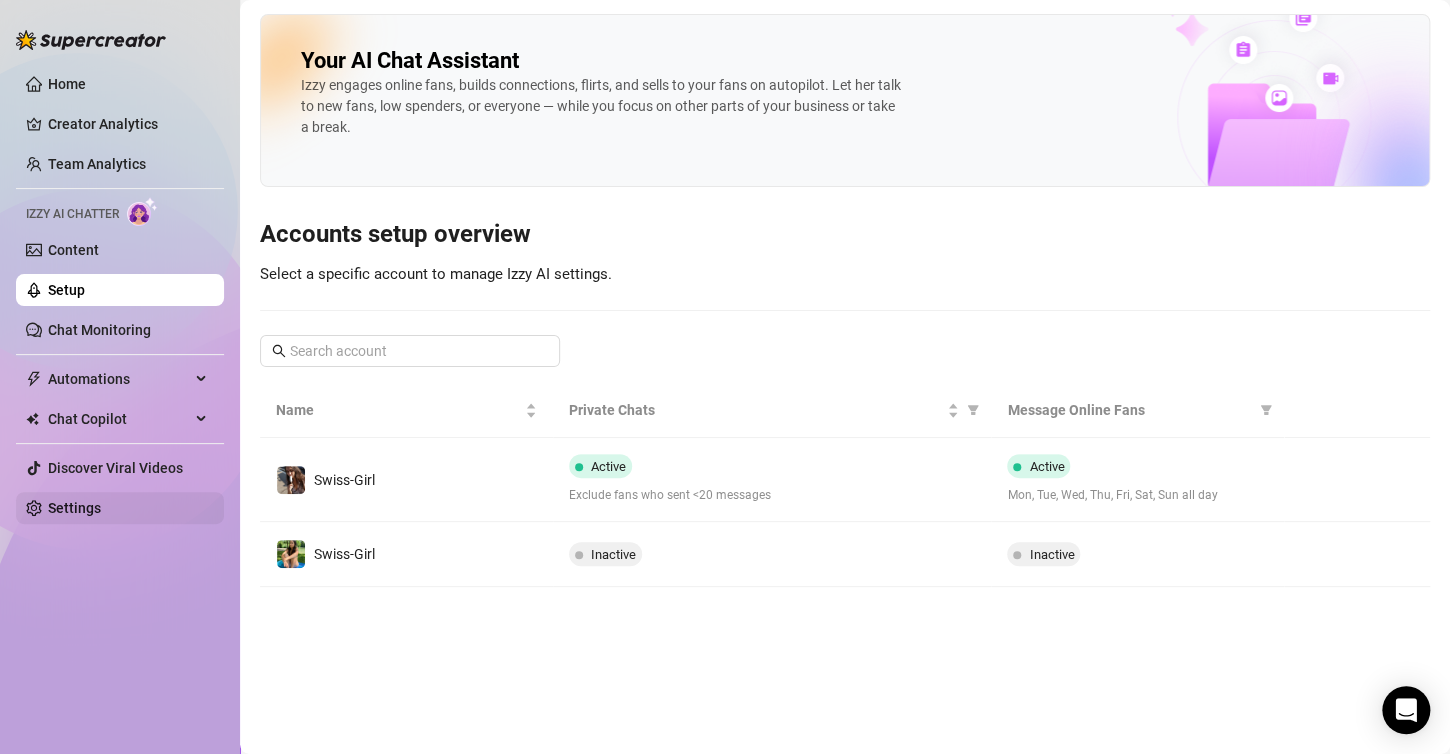 click on "Settings" at bounding box center (74, 508) 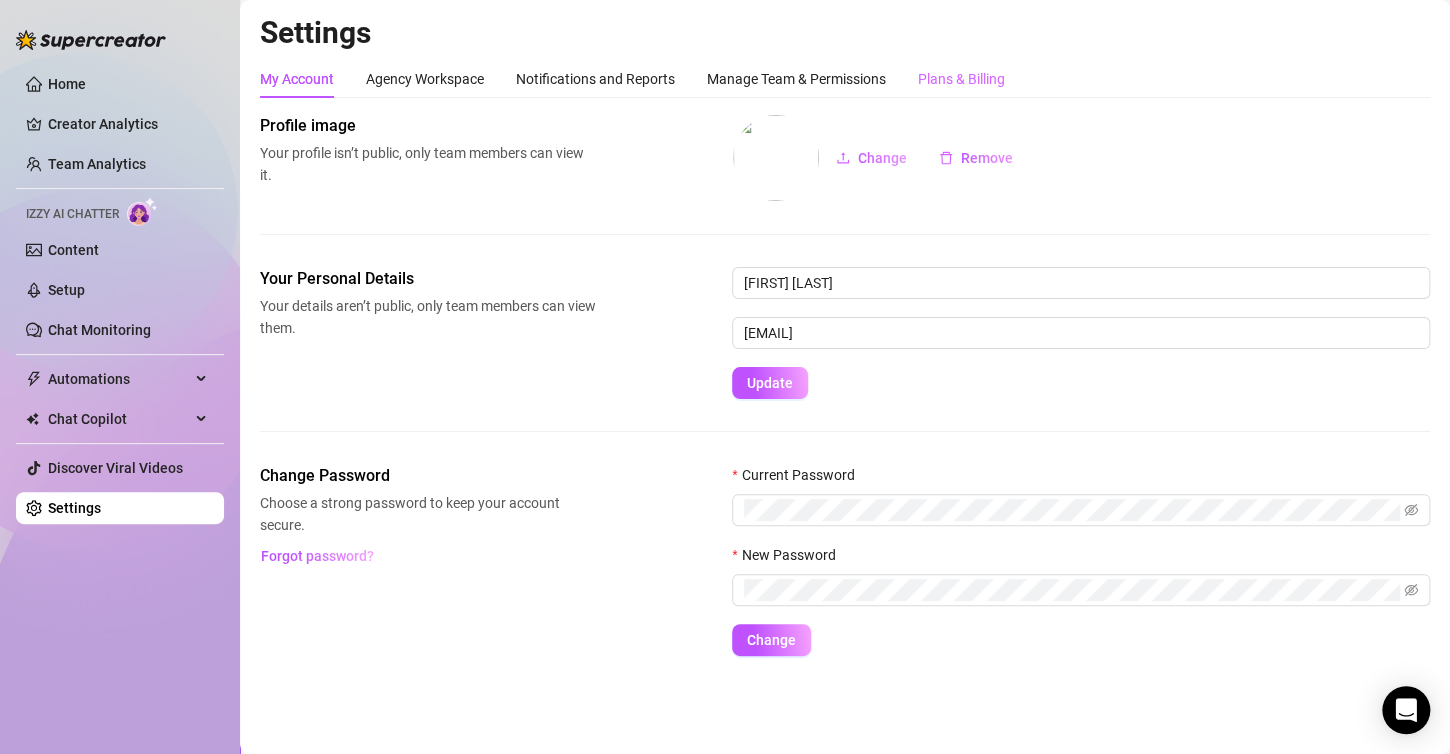 click on "Plans & Billing" at bounding box center (961, 79) 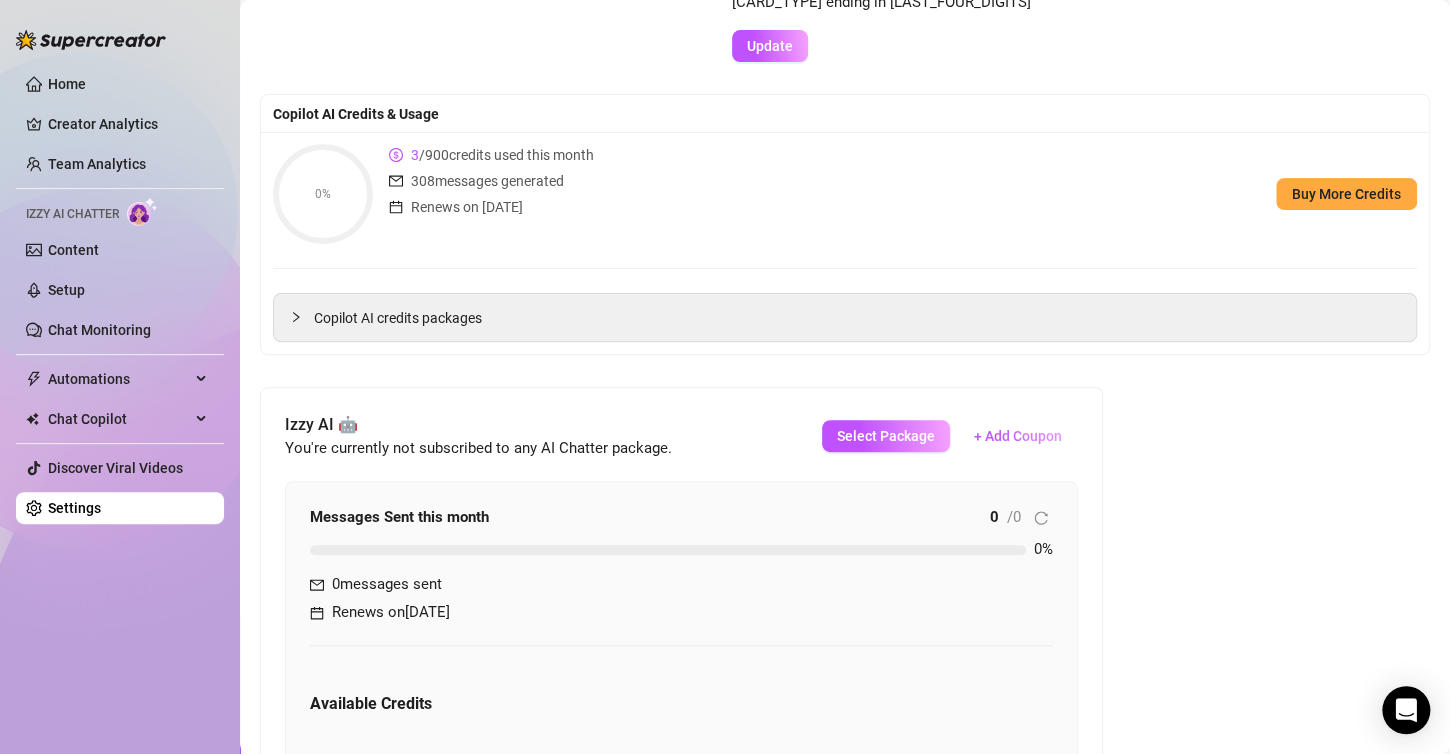 scroll, scrollTop: 180, scrollLeft: 0, axis: vertical 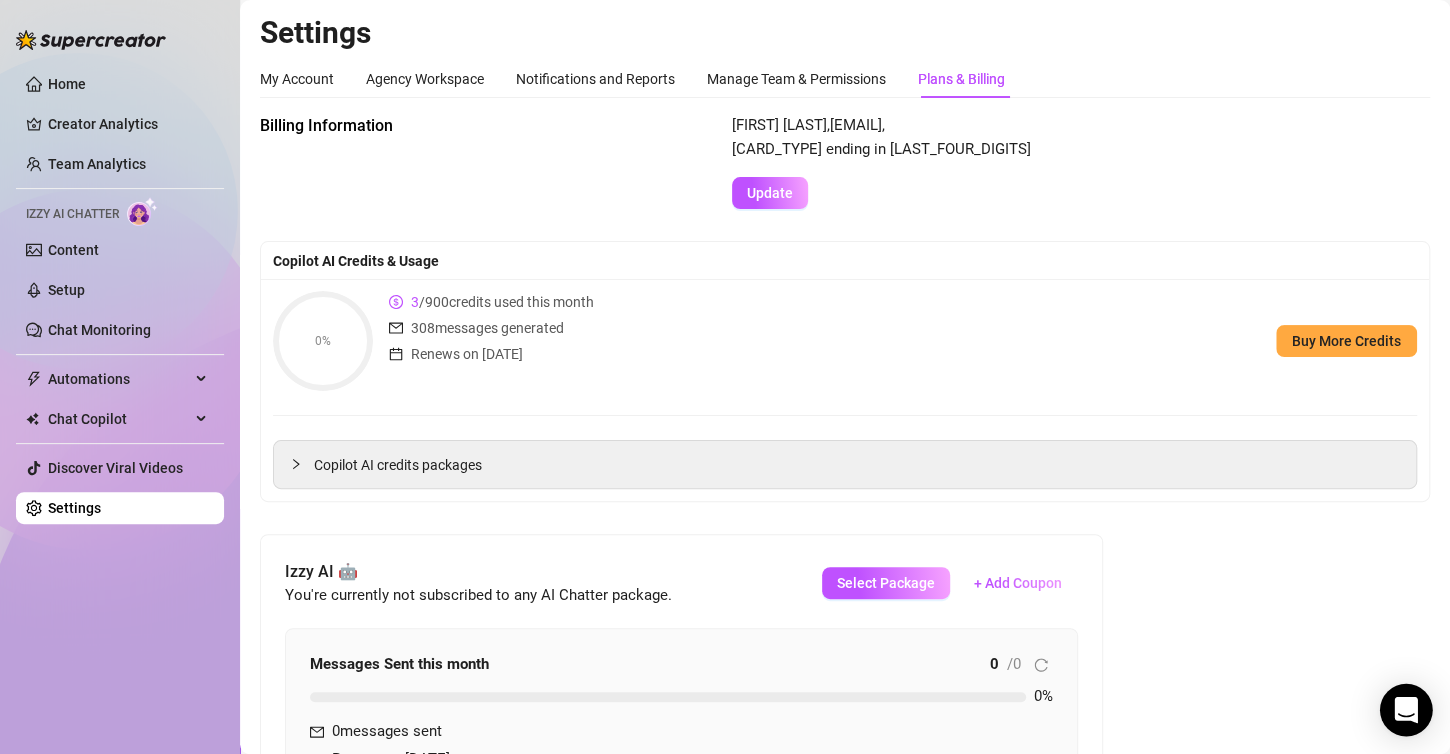 click 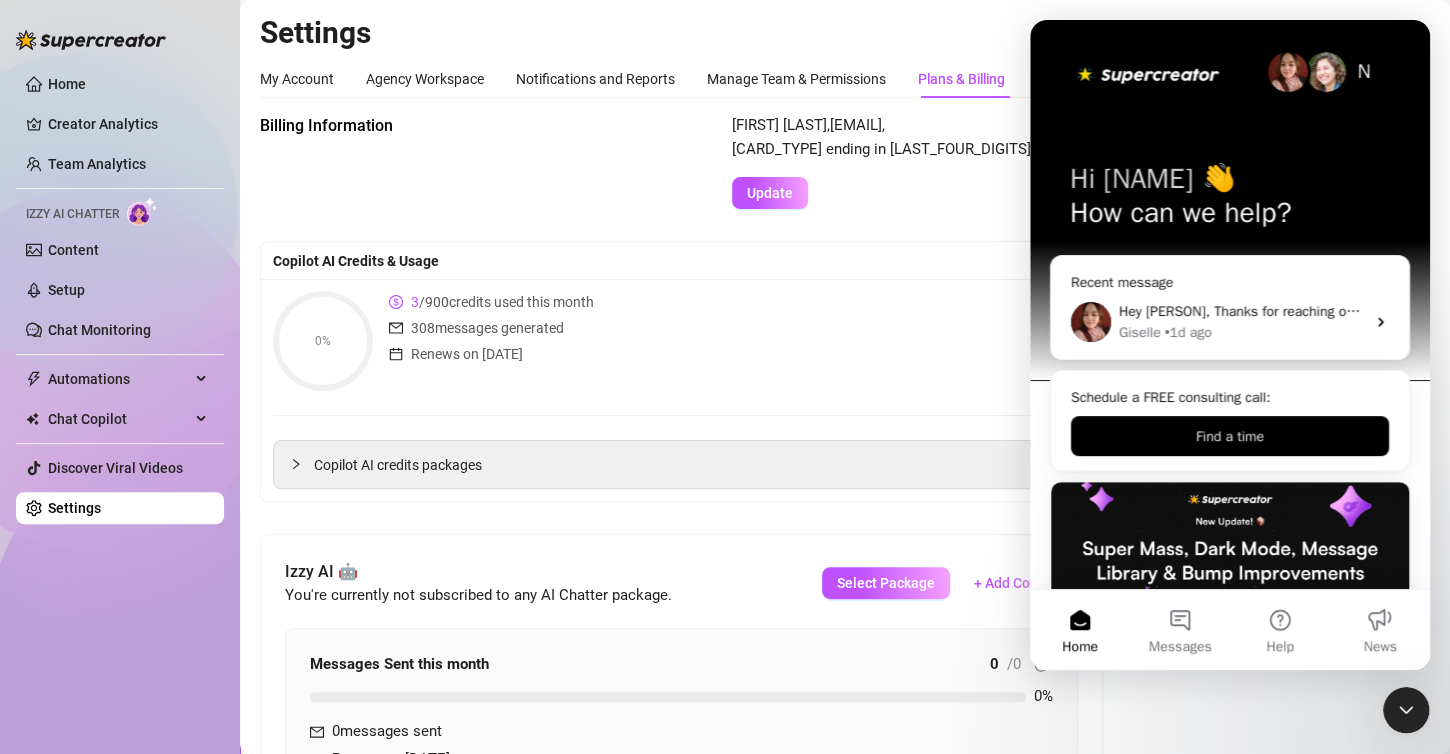 scroll, scrollTop: 0, scrollLeft: 0, axis: both 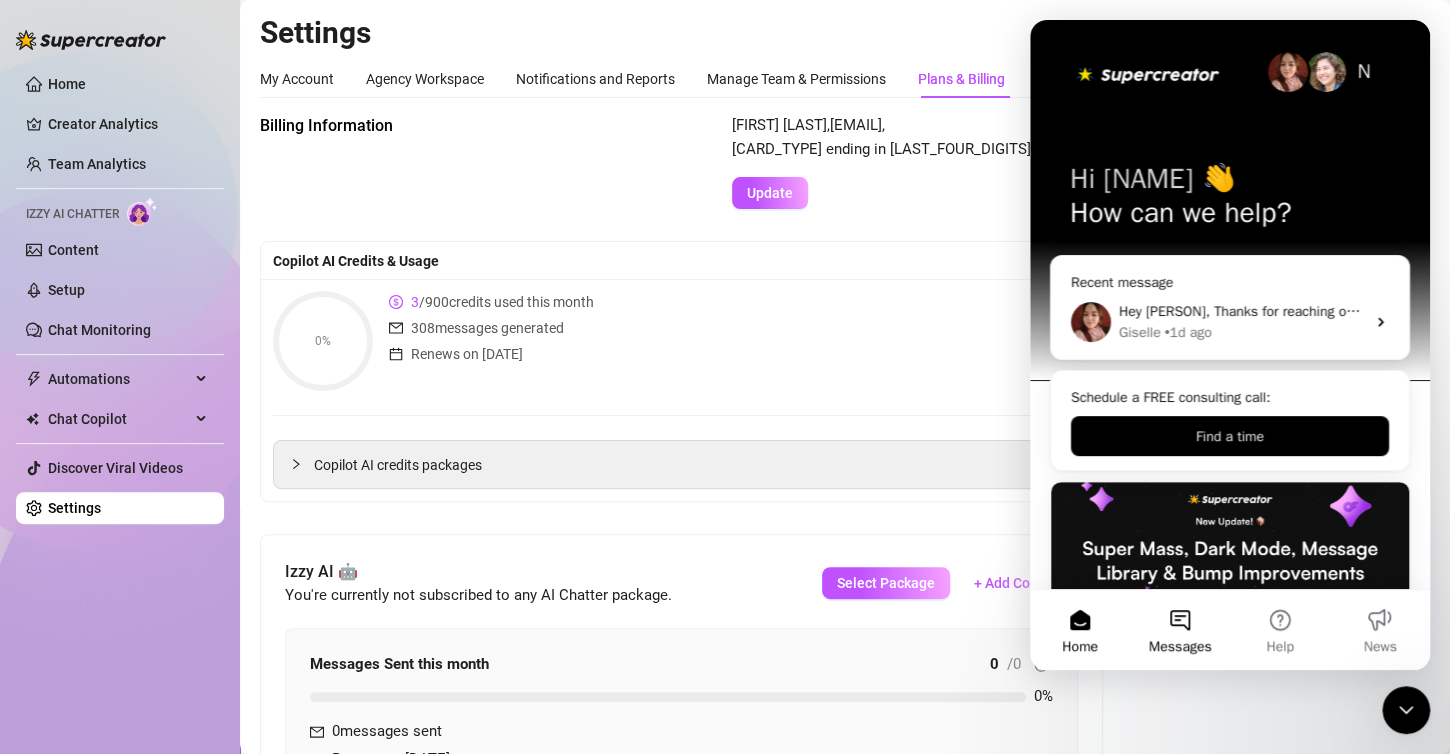 click on "Messages" at bounding box center [1180, 630] 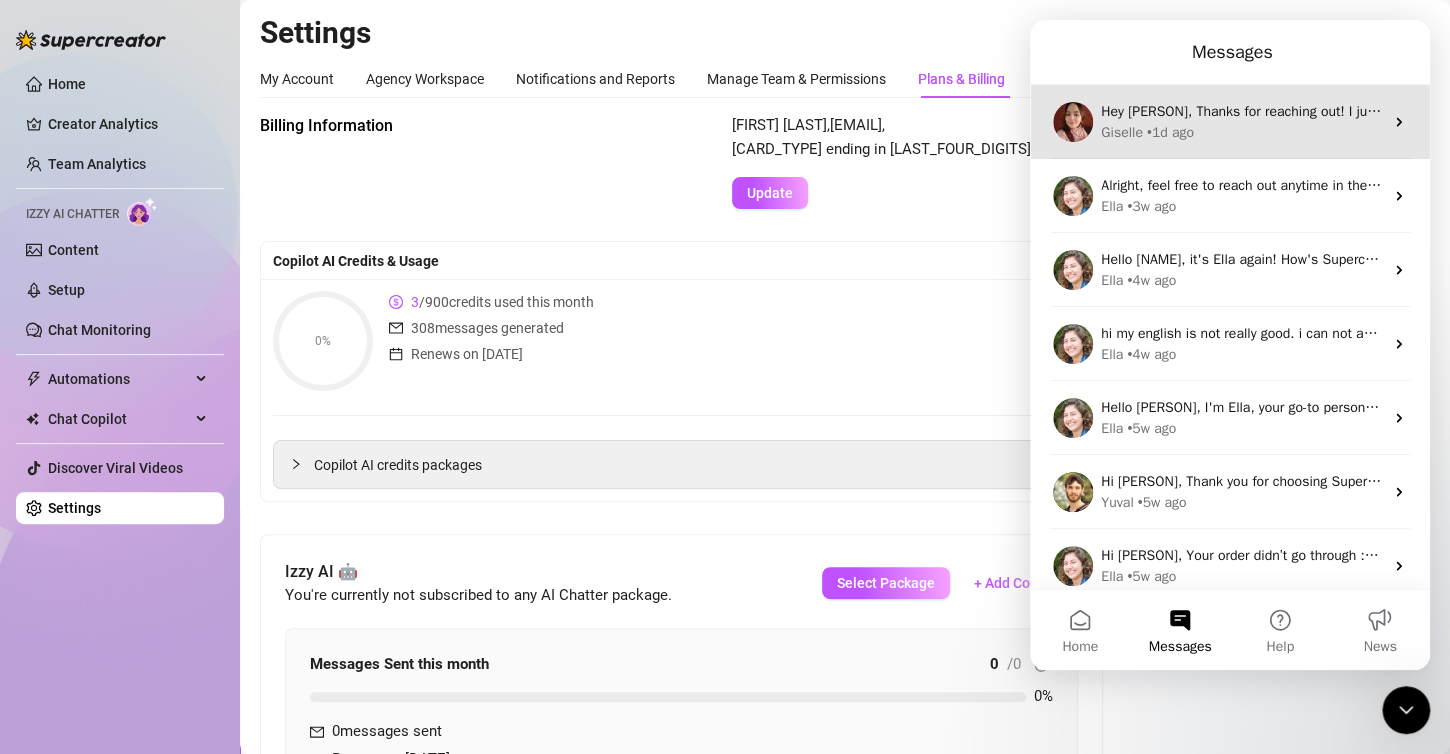 click on "[PERSON] •  1d ago" at bounding box center [1242, 132] 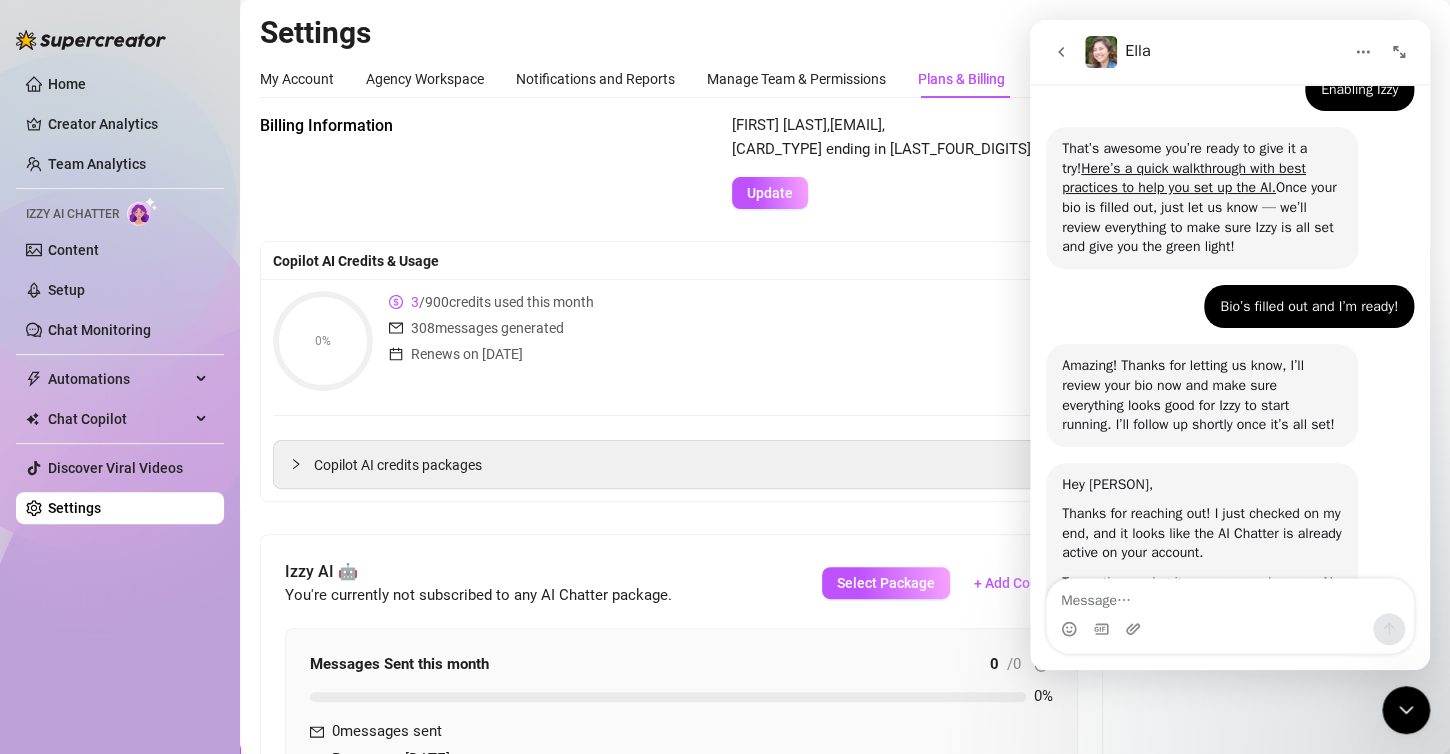 scroll, scrollTop: 452, scrollLeft: 0, axis: vertical 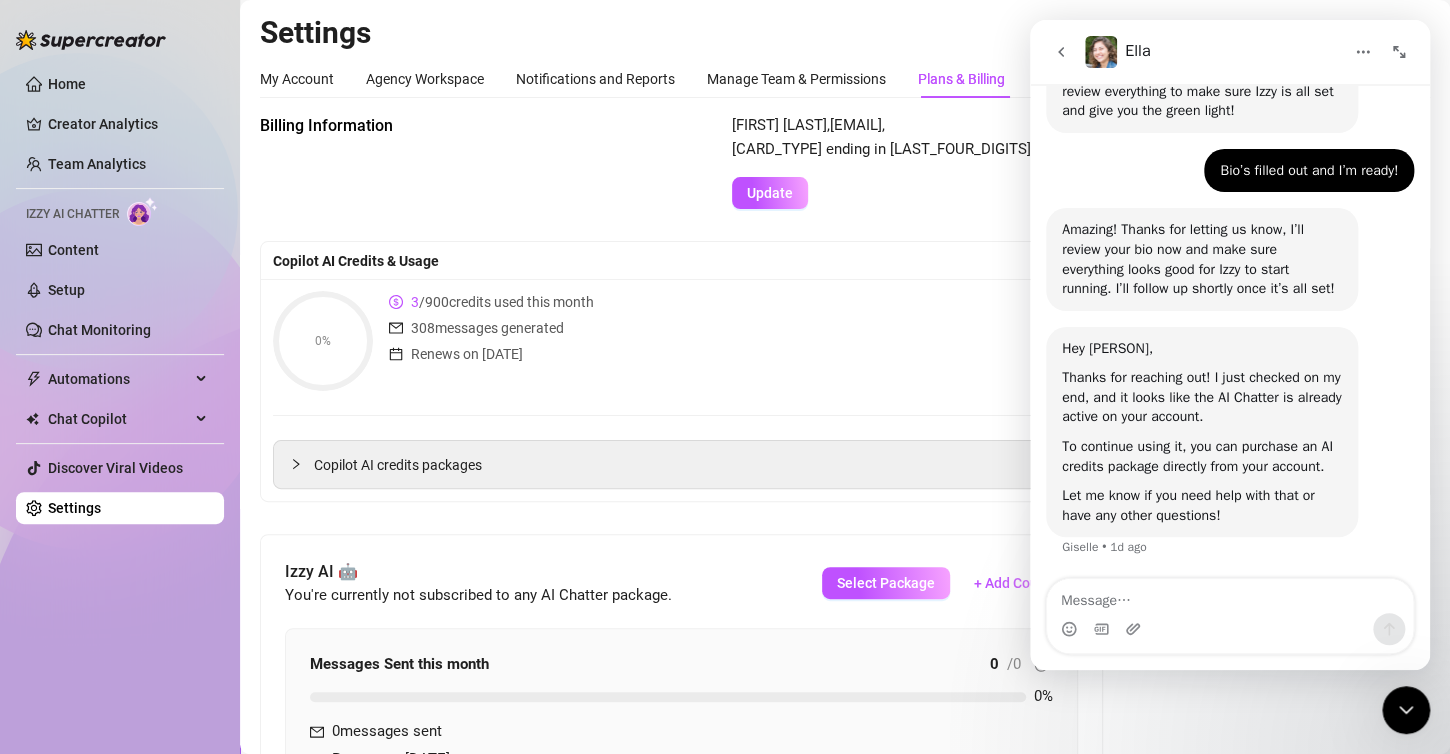 click at bounding box center [1230, 596] 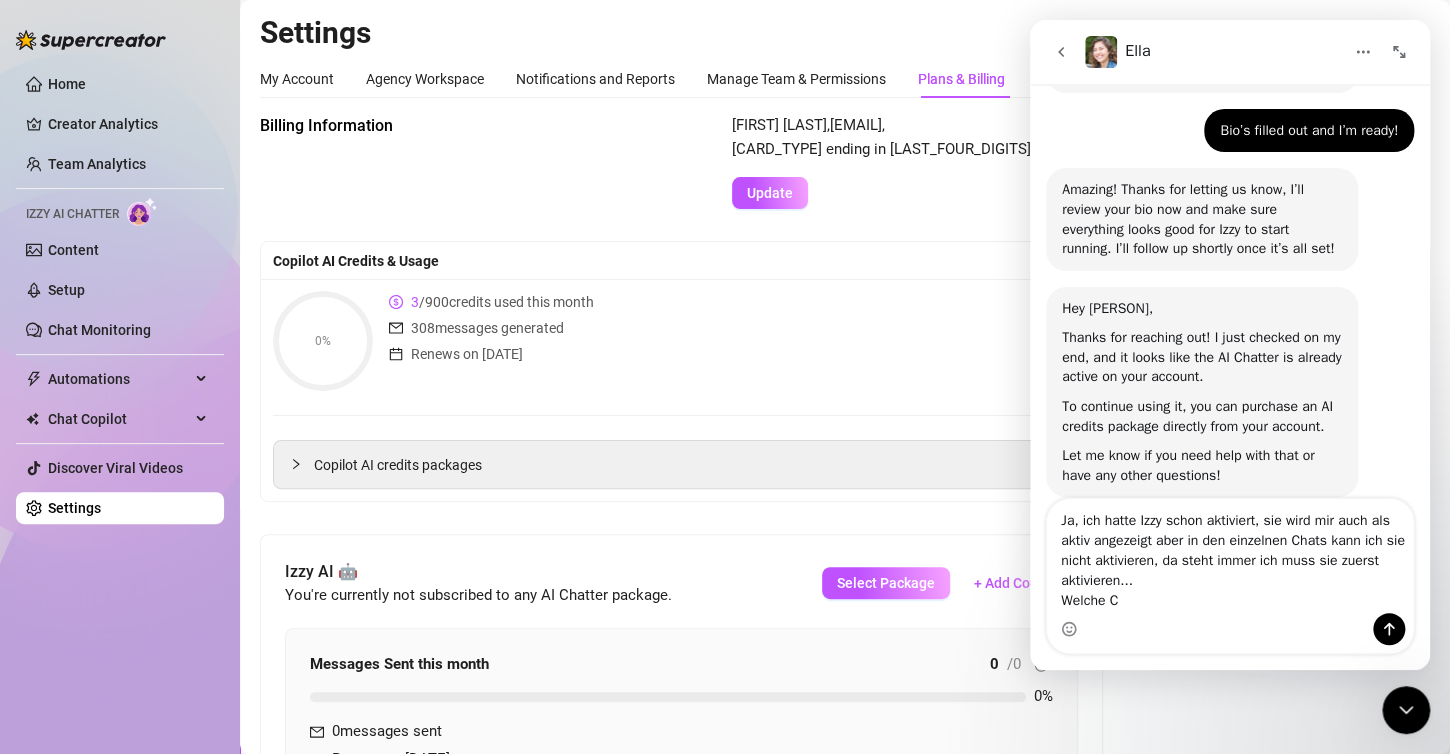 scroll, scrollTop: 512, scrollLeft: 0, axis: vertical 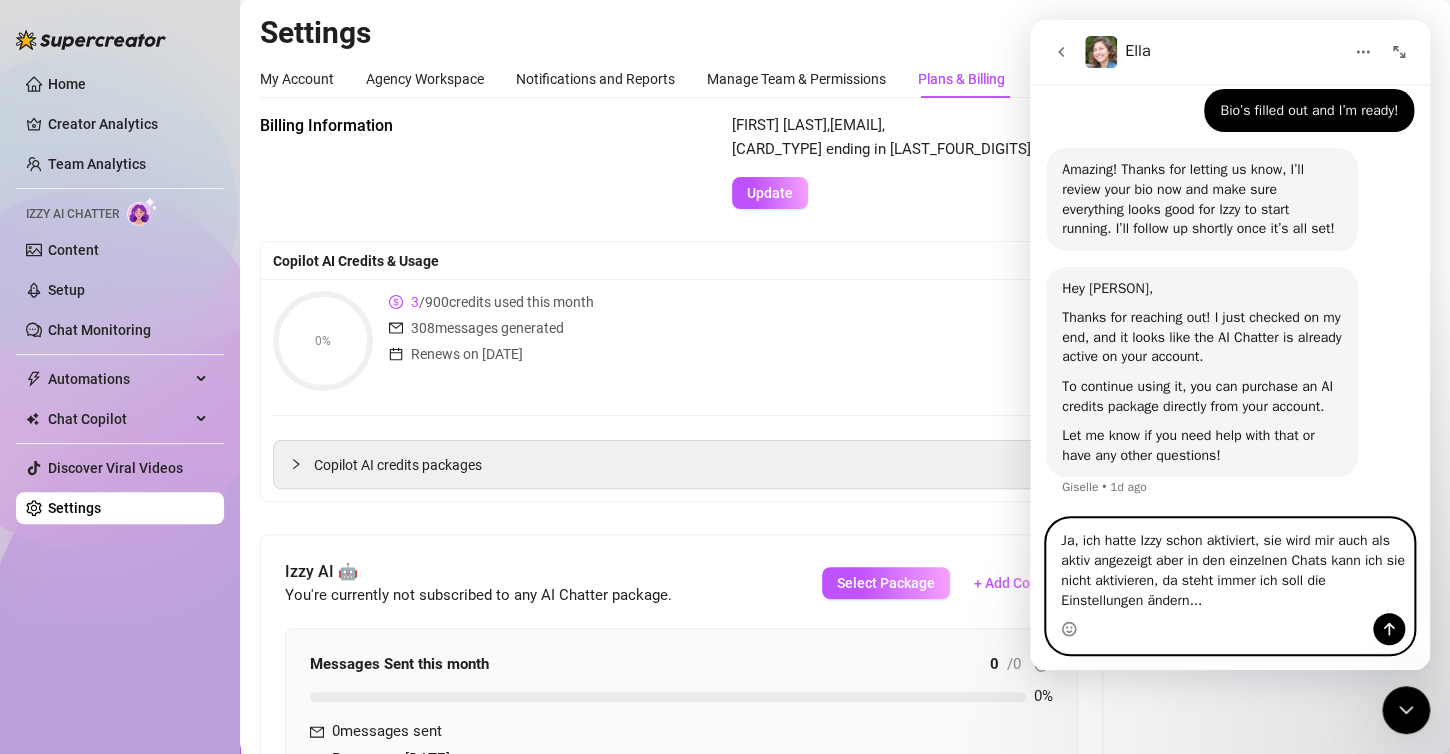 drag, startPoint x: 1101, startPoint y: 579, endPoint x: 1281, endPoint y: 580, distance: 180.00278 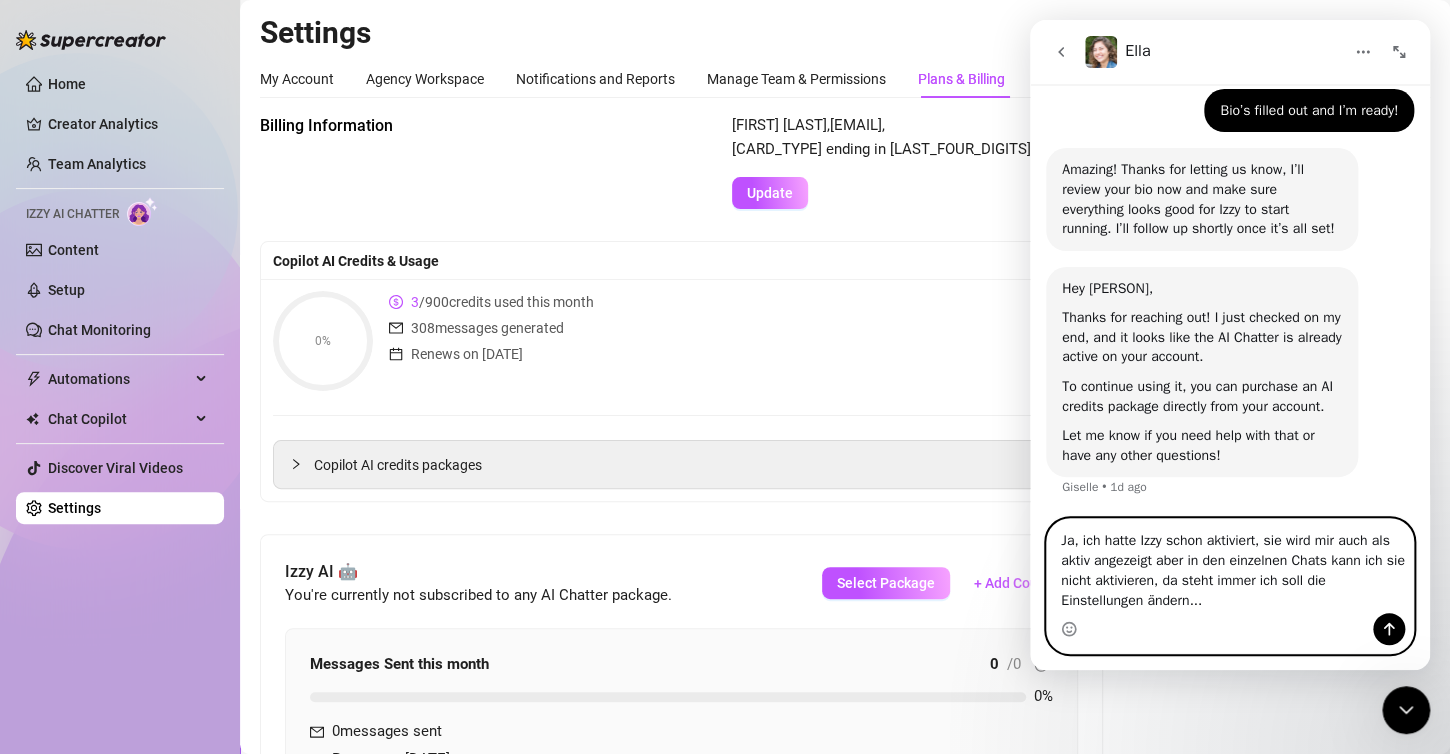 drag, startPoint x: 1285, startPoint y: 580, endPoint x: 1308, endPoint y: 580, distance: 23 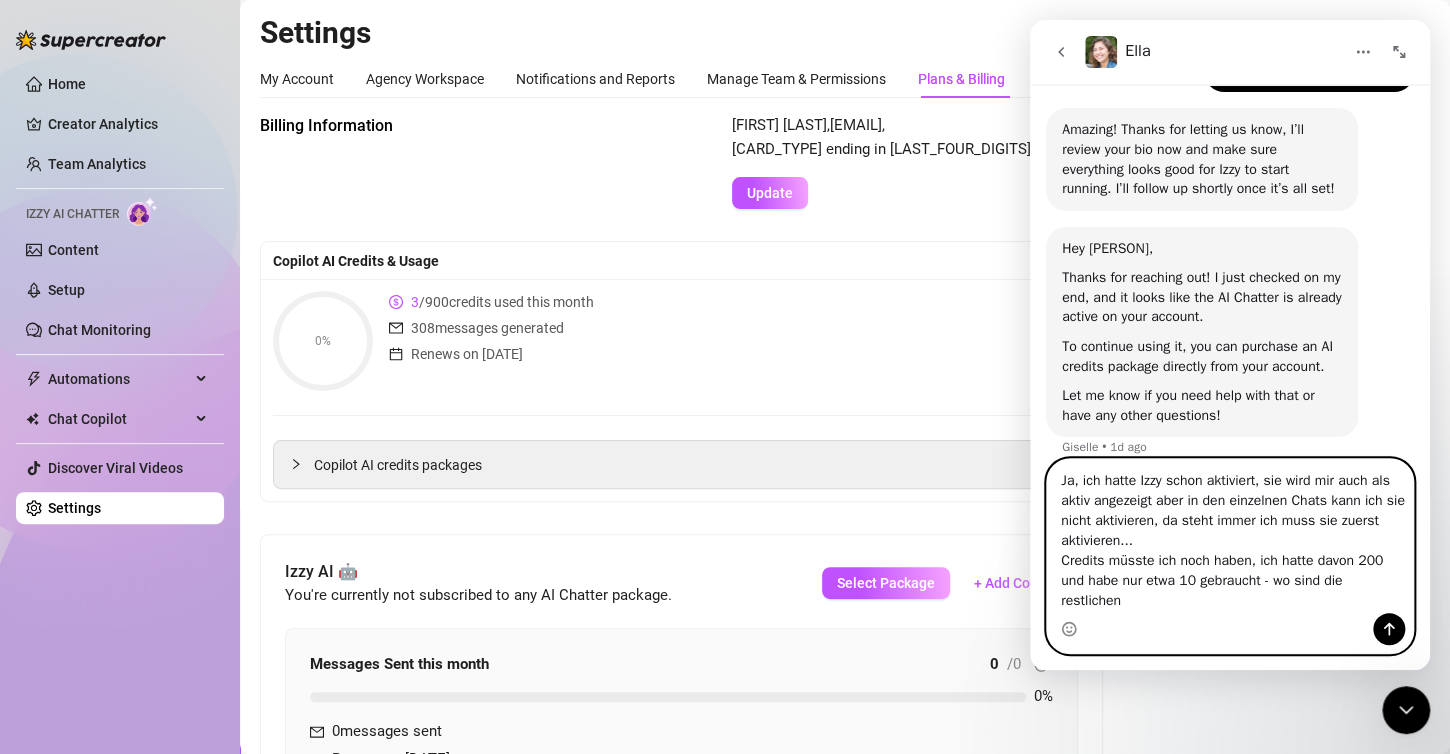 scroll, scrollTop: 572, scrollLeft: 0, axis: vertical 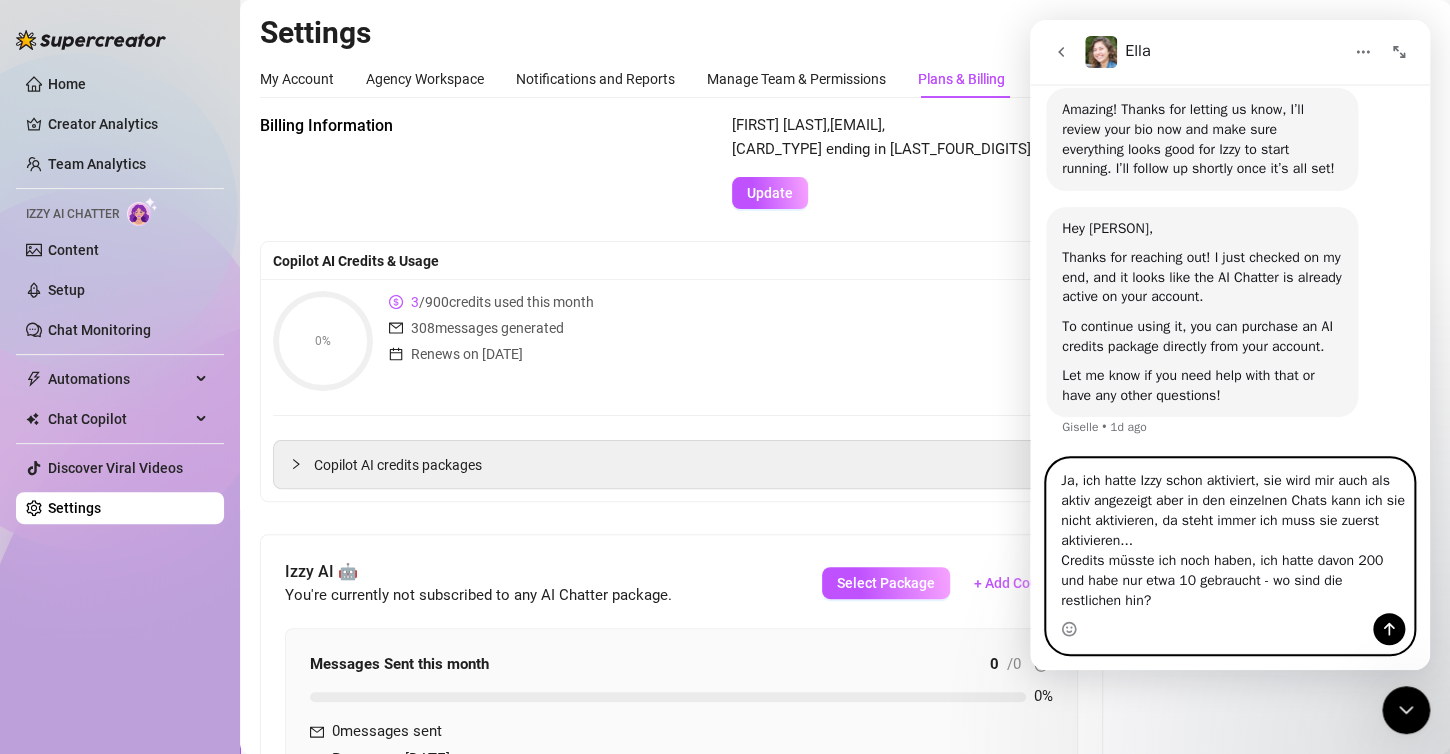 drag, startPoint x: 1230, startPoint y: 556, endPoint x: 1328, endPoint y: 557, distance: 98.005104 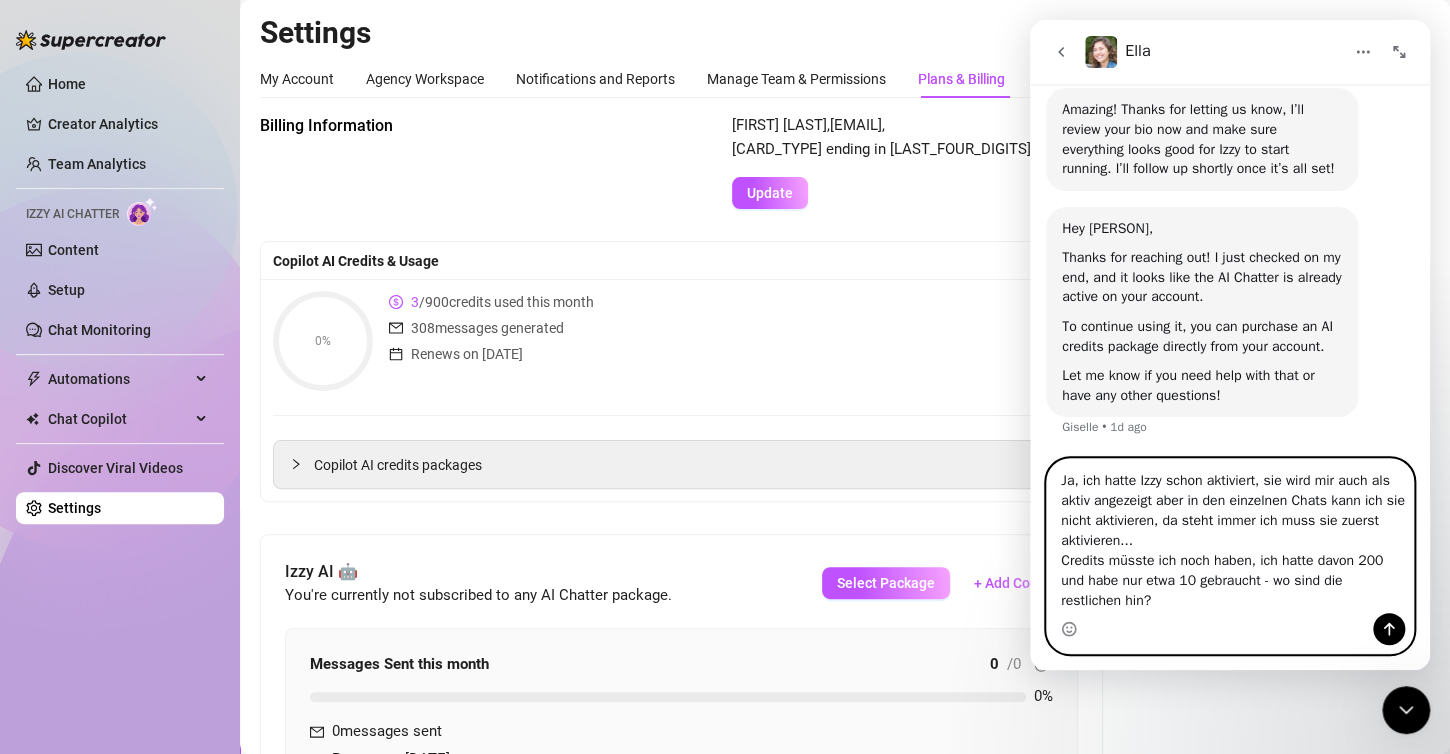 click on "Ja, ich hatte Izzy schon aktiviert, sie wird mir auch als aktiv angezeigt aber in den einzelnen Chats kann ich sie nicht aktivieren, da steht immer ich muss sie zuerst aktivieren...
Credits müsste ich noch haben, ich hatte davon 200 und habe nur etwa 10 gebraucht - wo sind die restlichen hin?" at bounding box center [1230, 536] 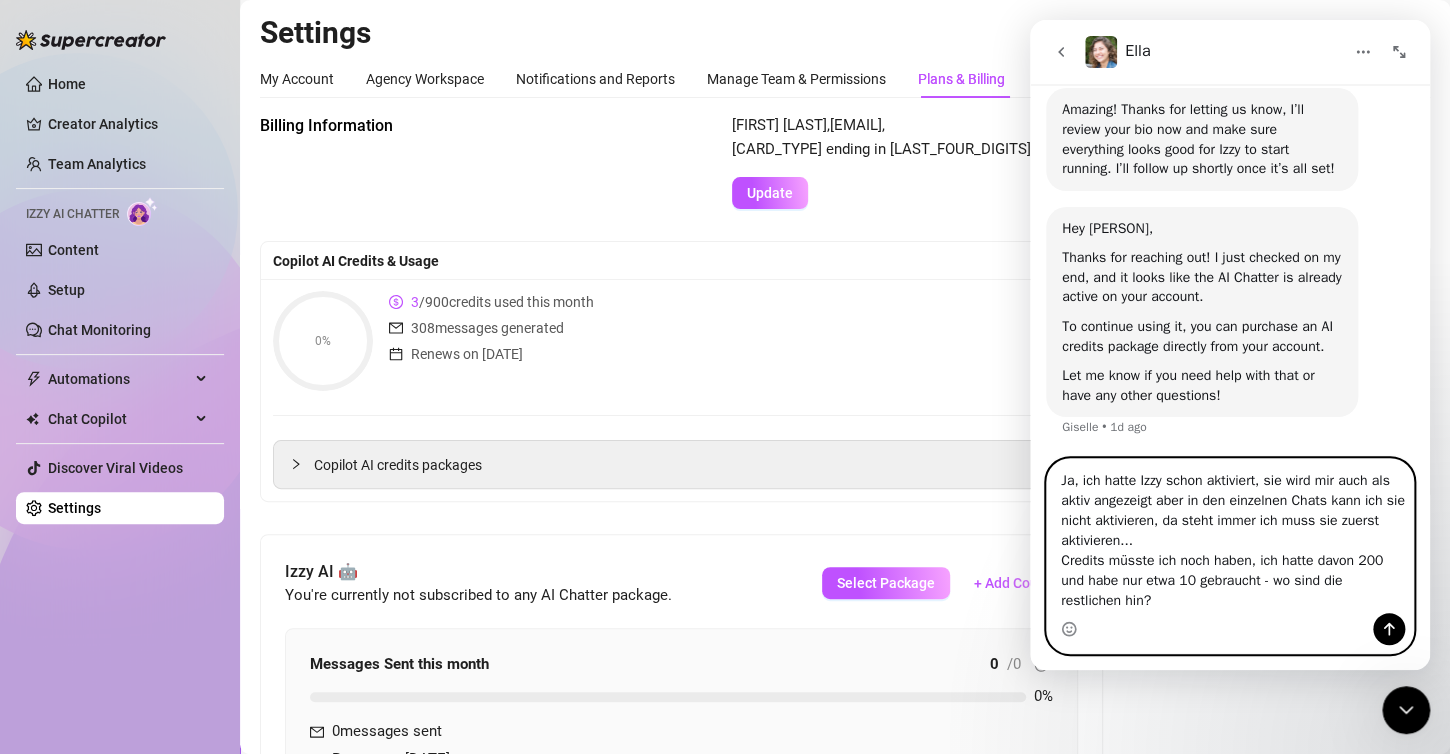 drag, startPoint x: 1065, startPoint y: 557, endPoint x: 1181, endPoint y: 605, distance: 125.53884 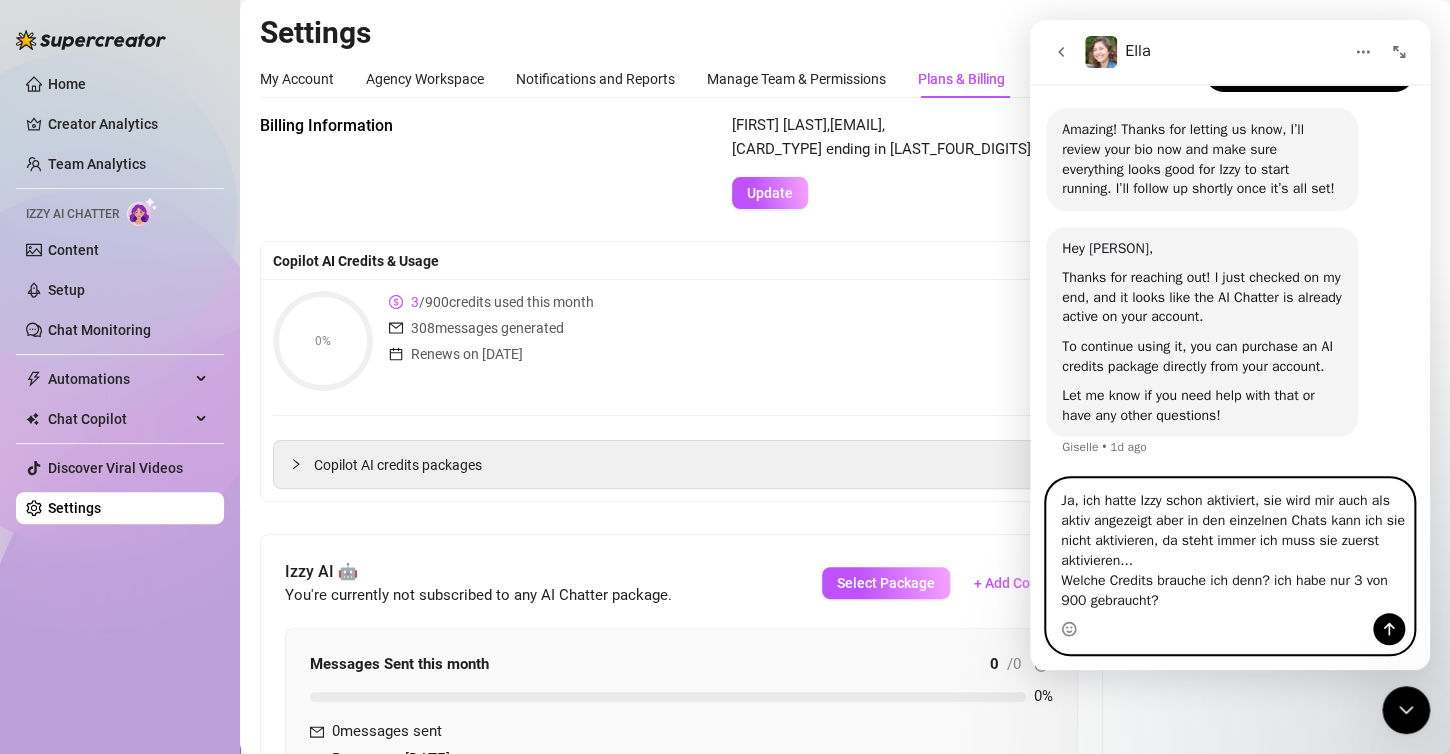 scroll, scrollTop: 572, scrollLeft: 0, axis: vertical 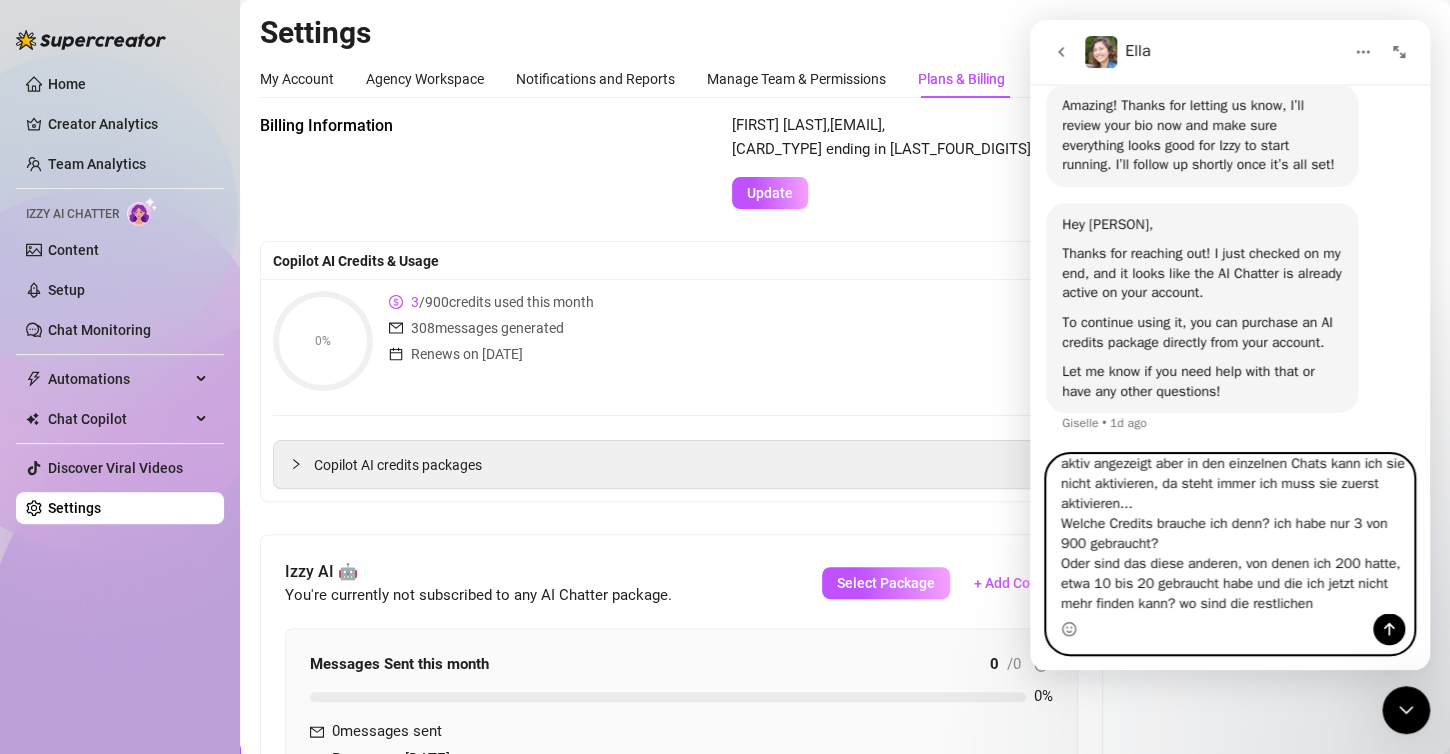 drag, startPoint x: 1249, startPoint y: 526, endPoint x: 1321, endPoint y: 520, distance: 72.249565 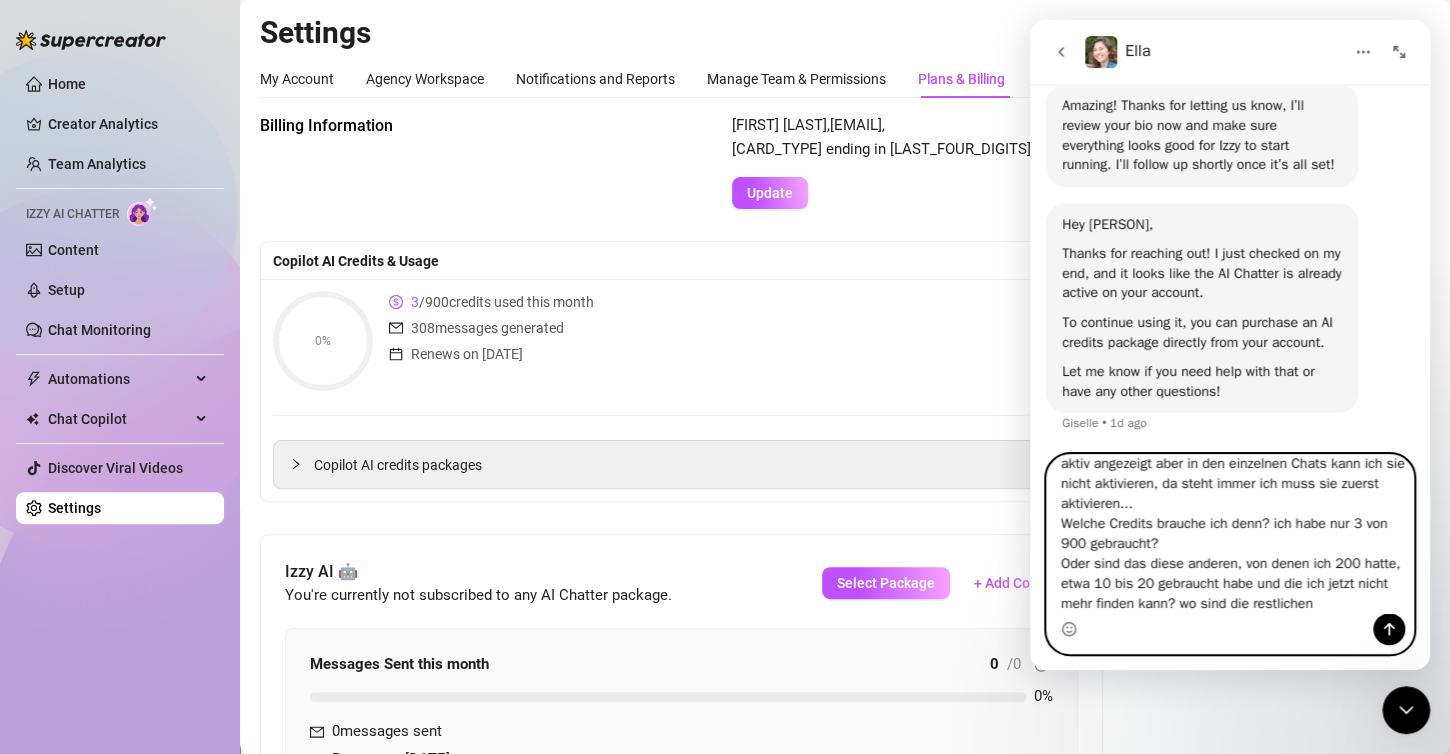 drag, startPoint x: 1079, startPoint y: 590, endPoint x: 1218, endPoint y: 595, distance: 139.0899 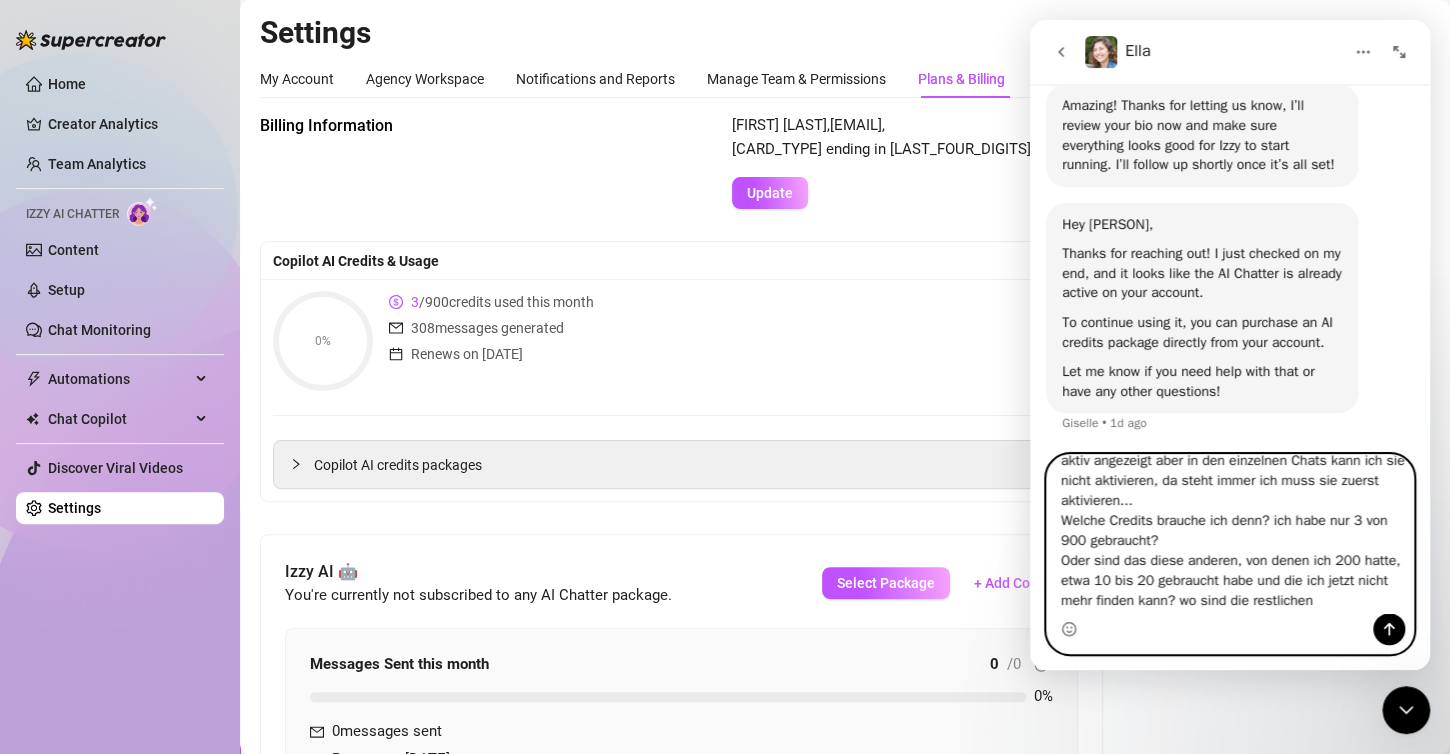 drag, startPoint x: 1093, startPoint y: 608, endPoint x: 1267, endPoint y: 616, distance: 174.1838 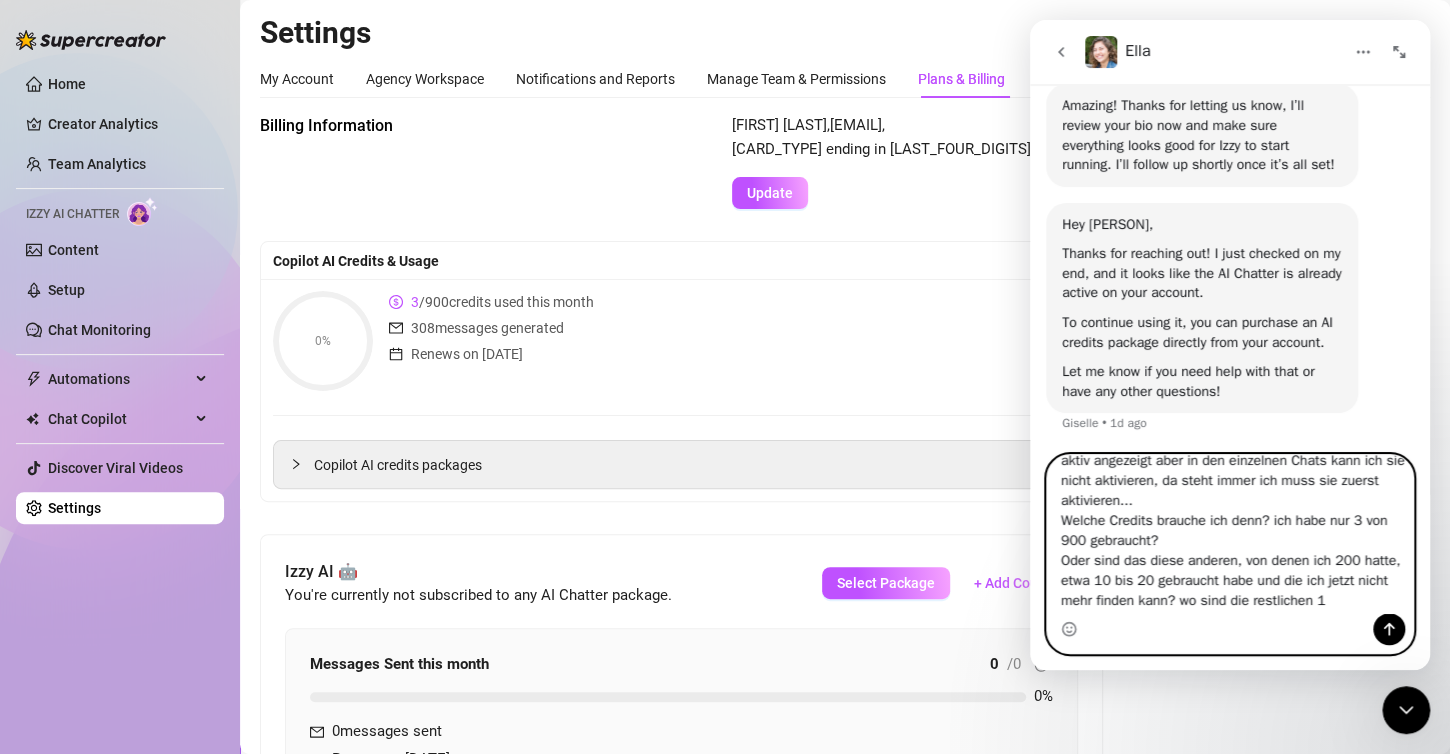 scroll, scrollTop: 53, scrollLeft: 0, axis: vertical 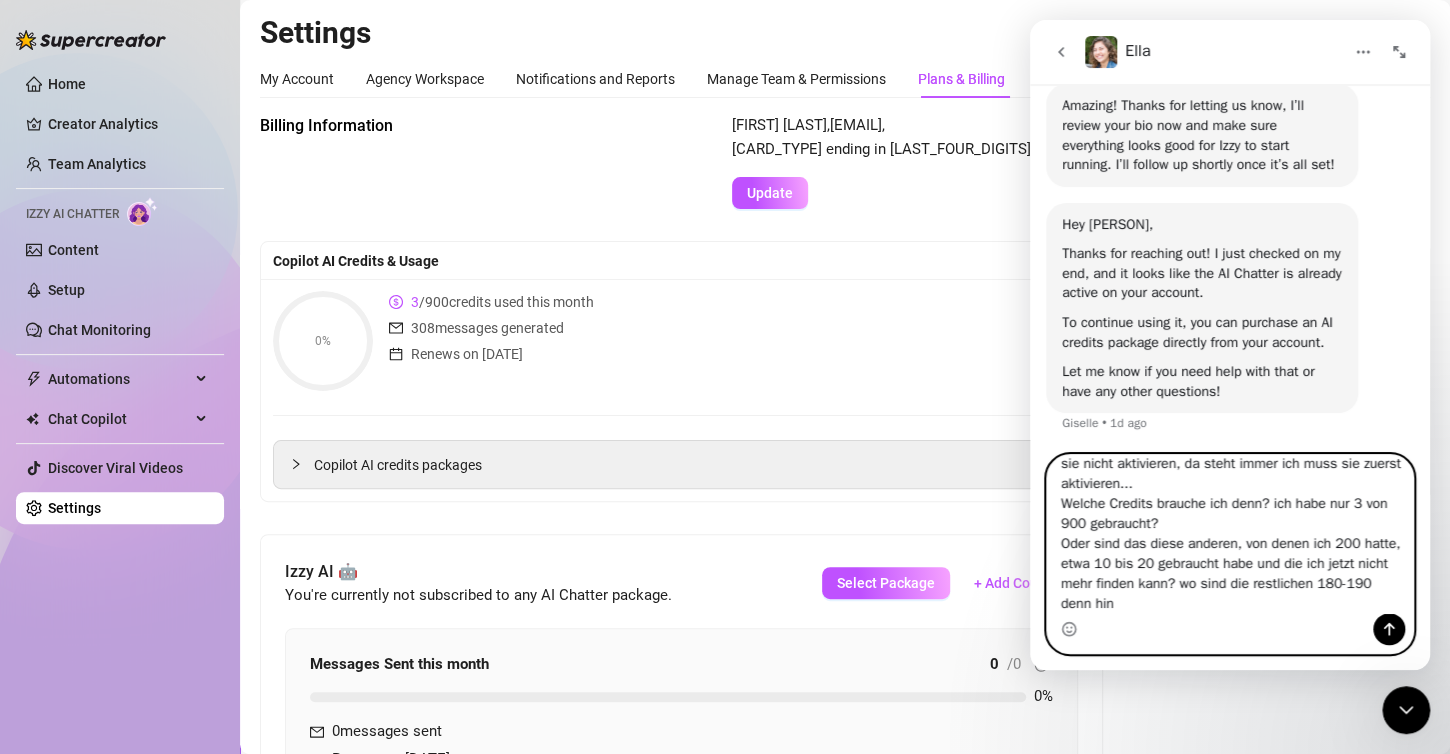 type on "Ja, ich hatte Izzy schon aktiviert, sie wird mir auch als aktiv angezeigt aber in den einzelnen Chats kann ich sie nicht aktivieren, da steht immer ich muss sie zuerst aktivieren...
Welche Credits brauche ich denn? ich habe nur 3 von 900 gebraucht?
Oder sind das diese anderen, von denen ich 200 hatte, etwa 10 bis 20 gebraucht habe und die ich jetzt nicht mehr finden kann? wo sind die restlichen 180-190 denn hin?" 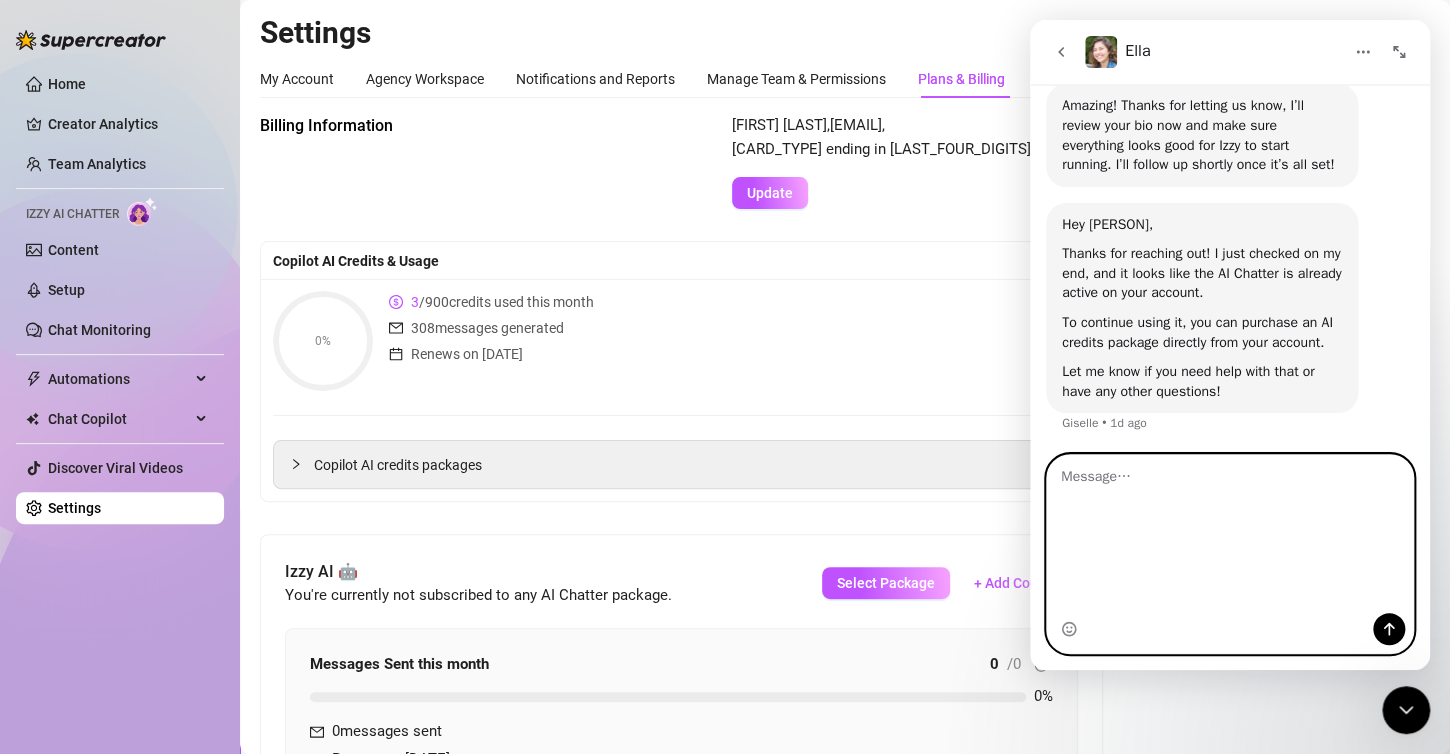 scroll, scrollTop: 0, scrollLeft: 0, axis: both 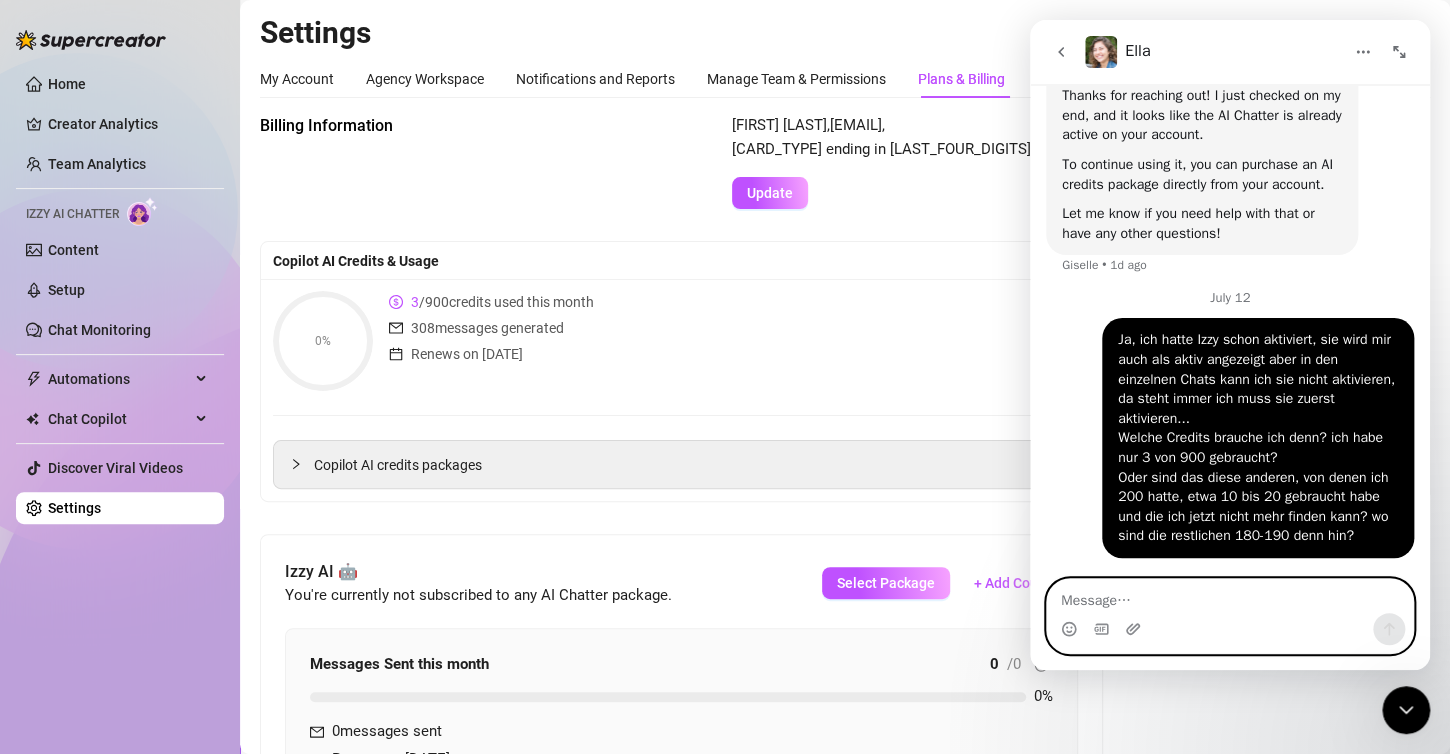 type 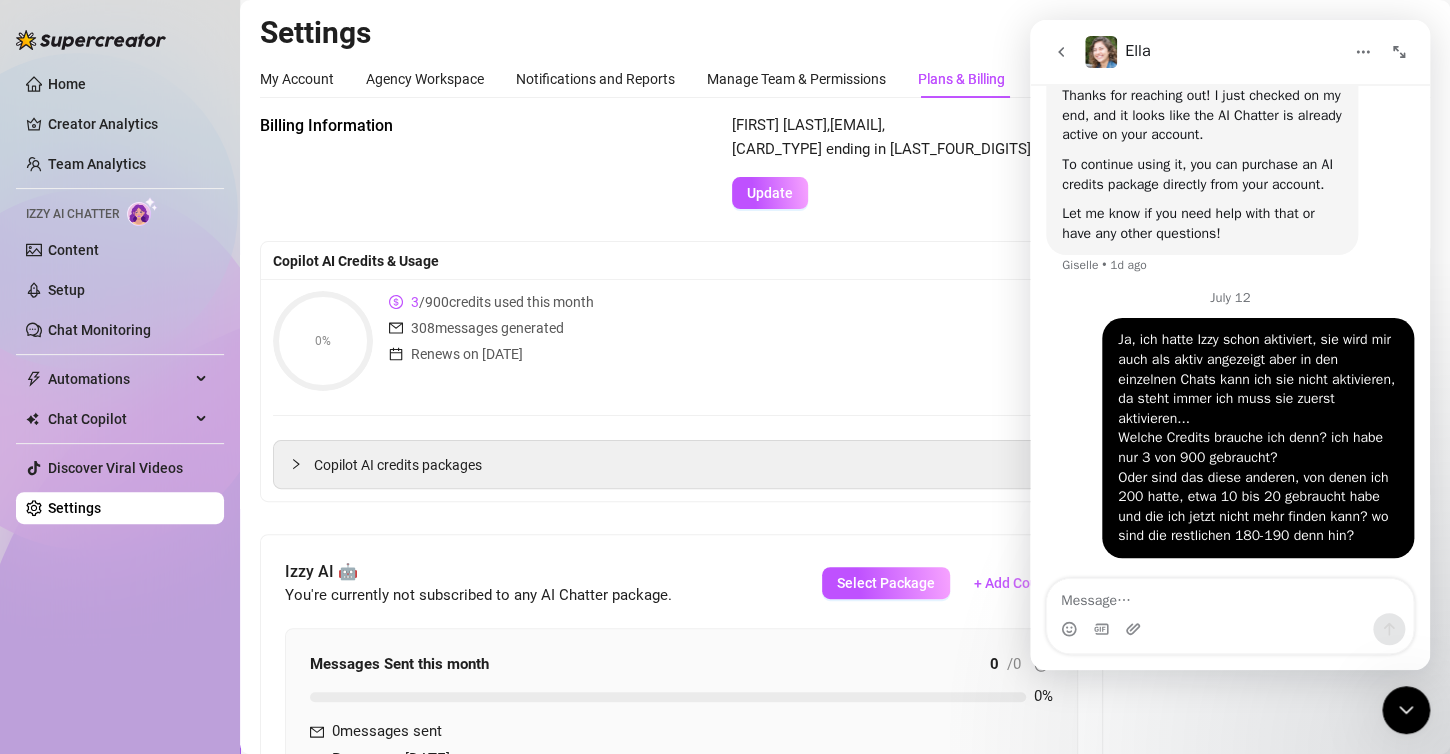 click 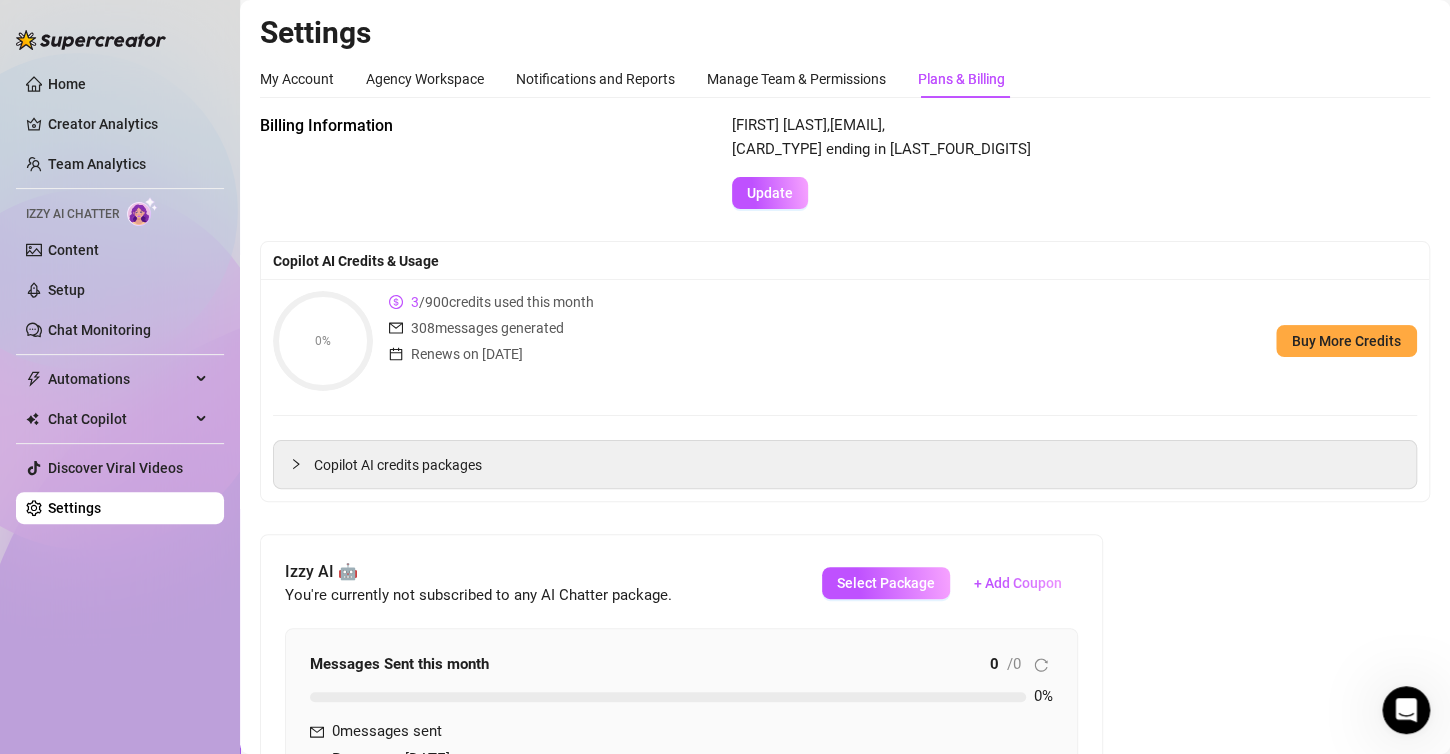 scroll, scrollTop: 0, scrollLeft: 0, axis: both 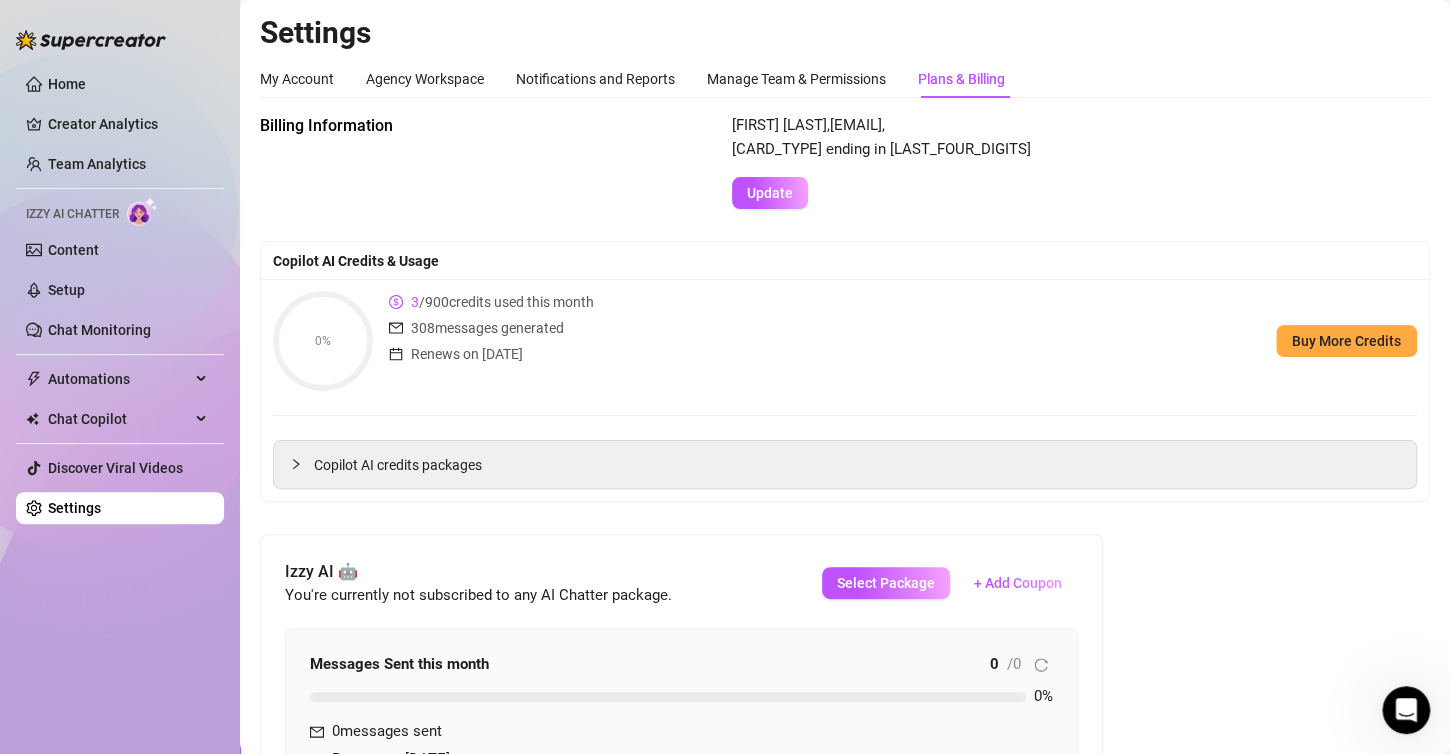 click on "Copilot AI Credits & Usage" at bounding box center [845, 261] 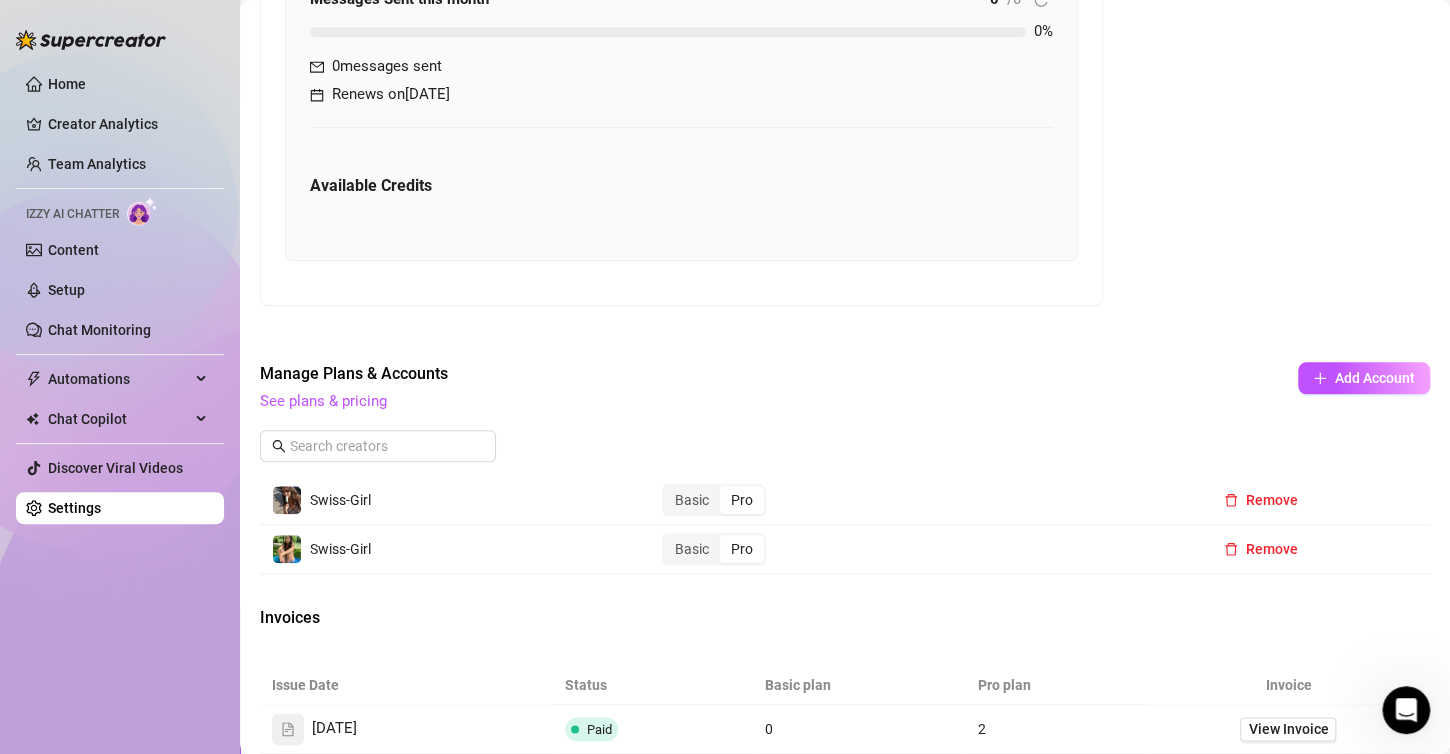 scroll, scrollTop: 720, scrollLeft: 0, axis: vertical 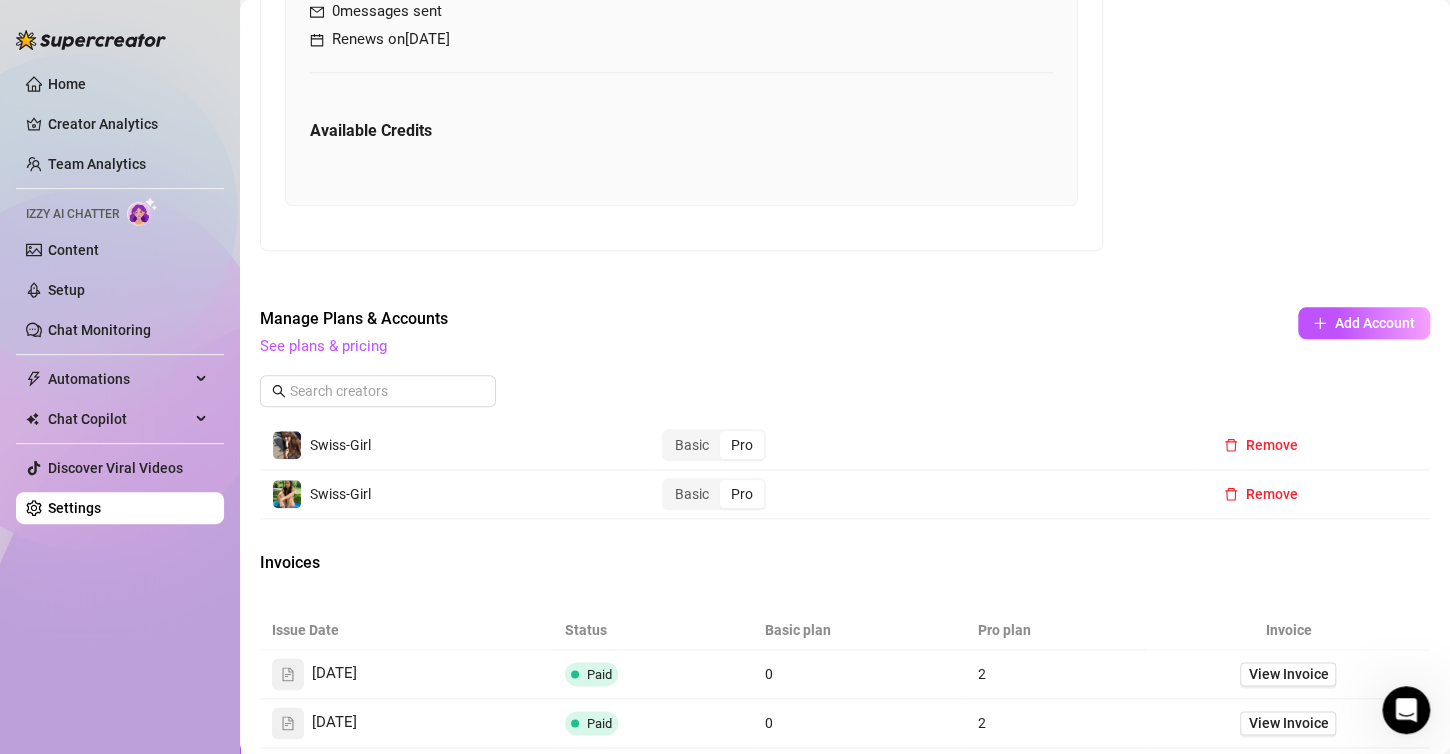 click on "Available Credits" at bounding box center [681, 137] 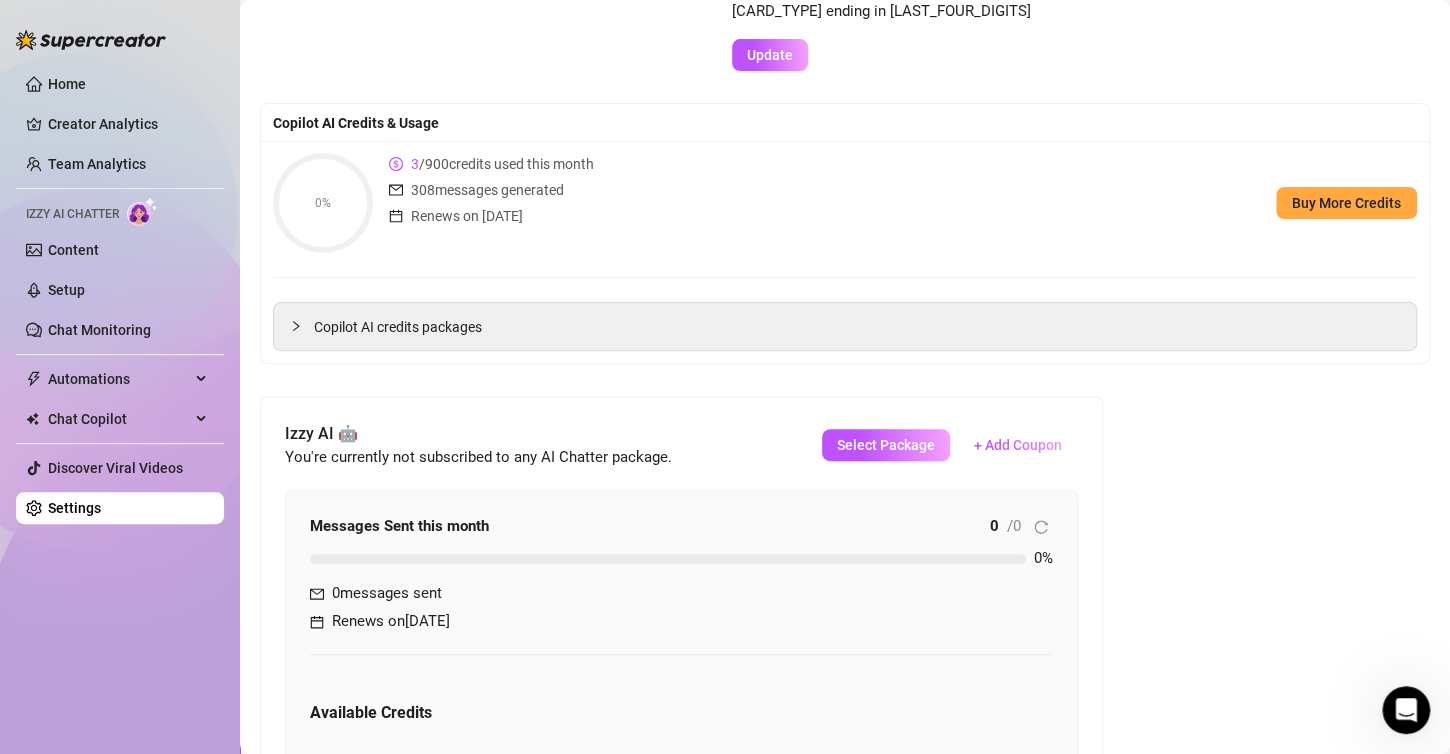 scroll, scrollTop: 0, scrollLeft: 0, axis: both 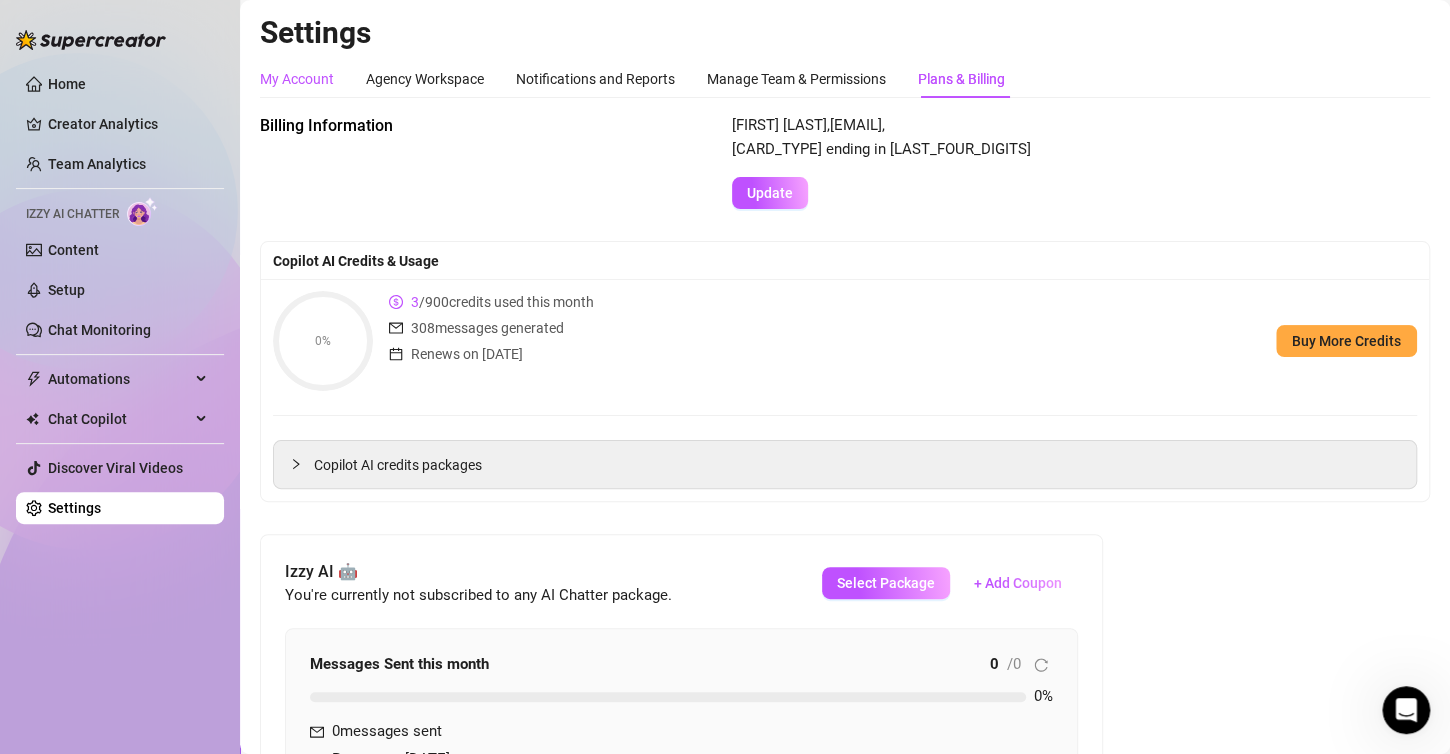 click on "My Account" at bounding box center [297, 79] 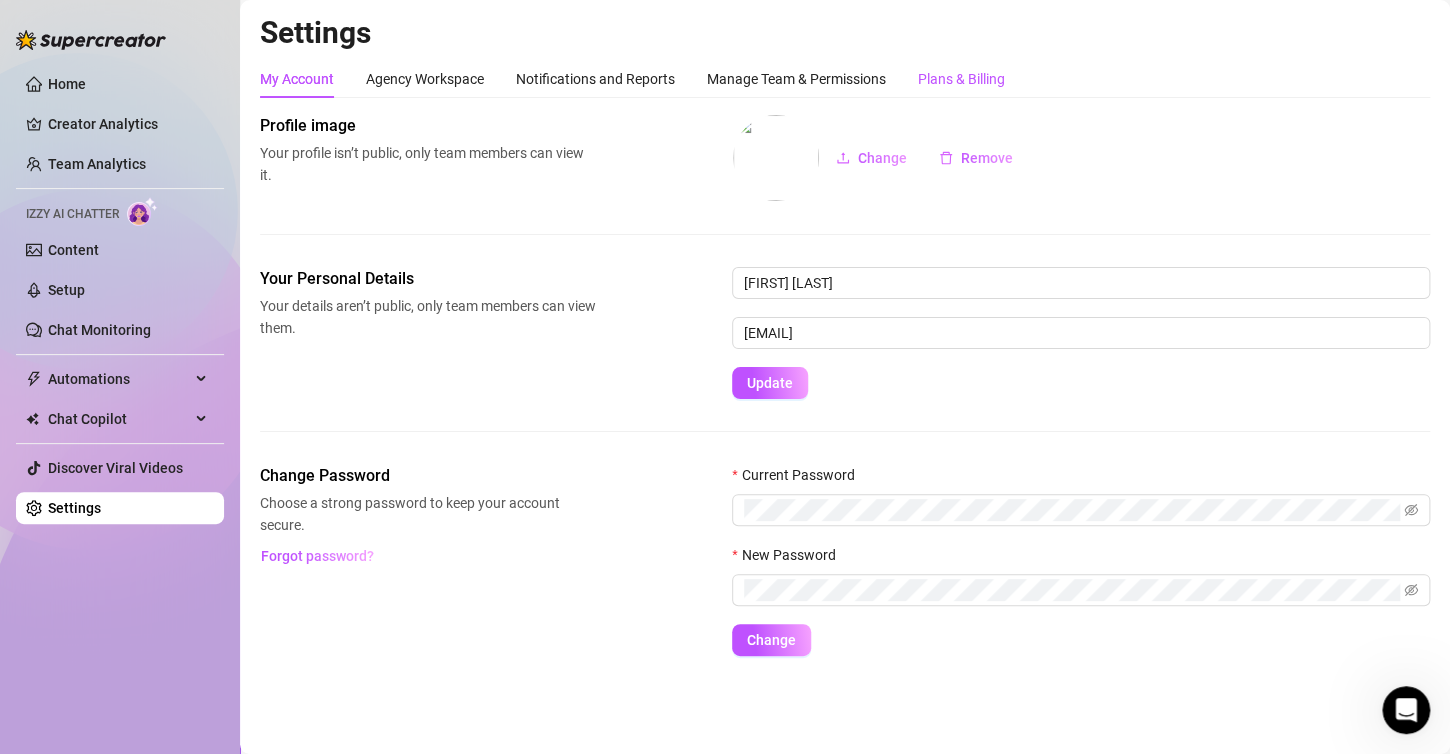 click on "Plans & Billing" at bounding box center [961, 79] 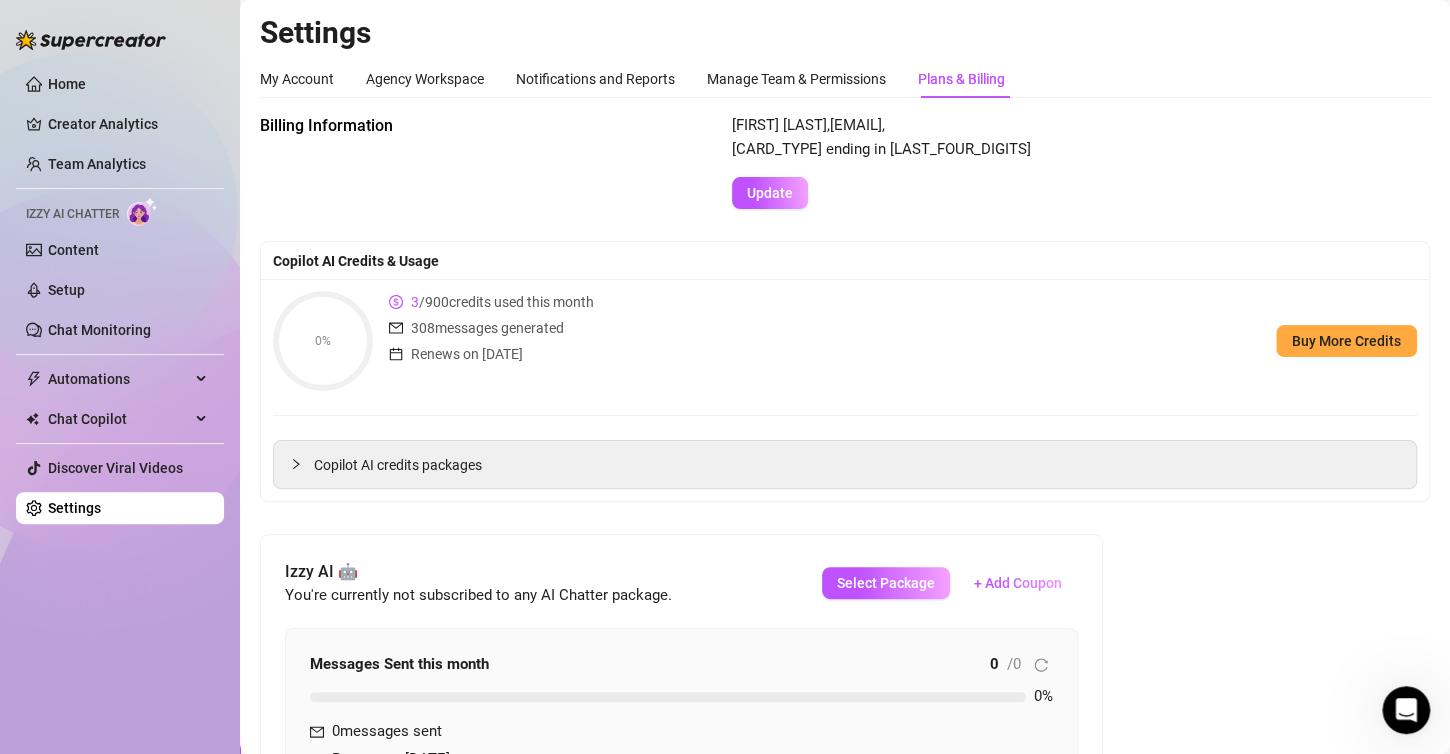 click on "Billing Information [NAME], [EMAIL], Visa Card ending in 1723 Update" at bounding box center (845, 161) 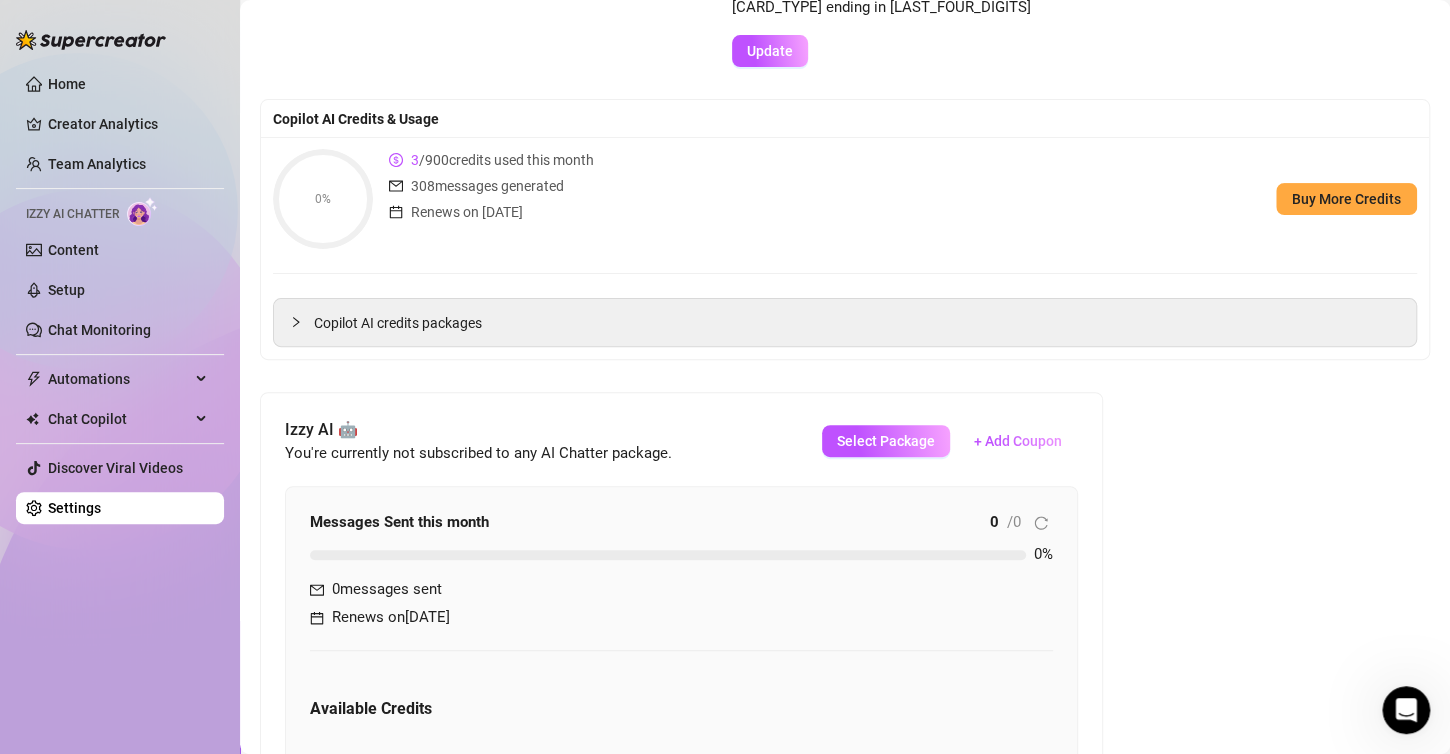 scroll, scrollTop: 200, scrollLeft: 0, axis: vertical 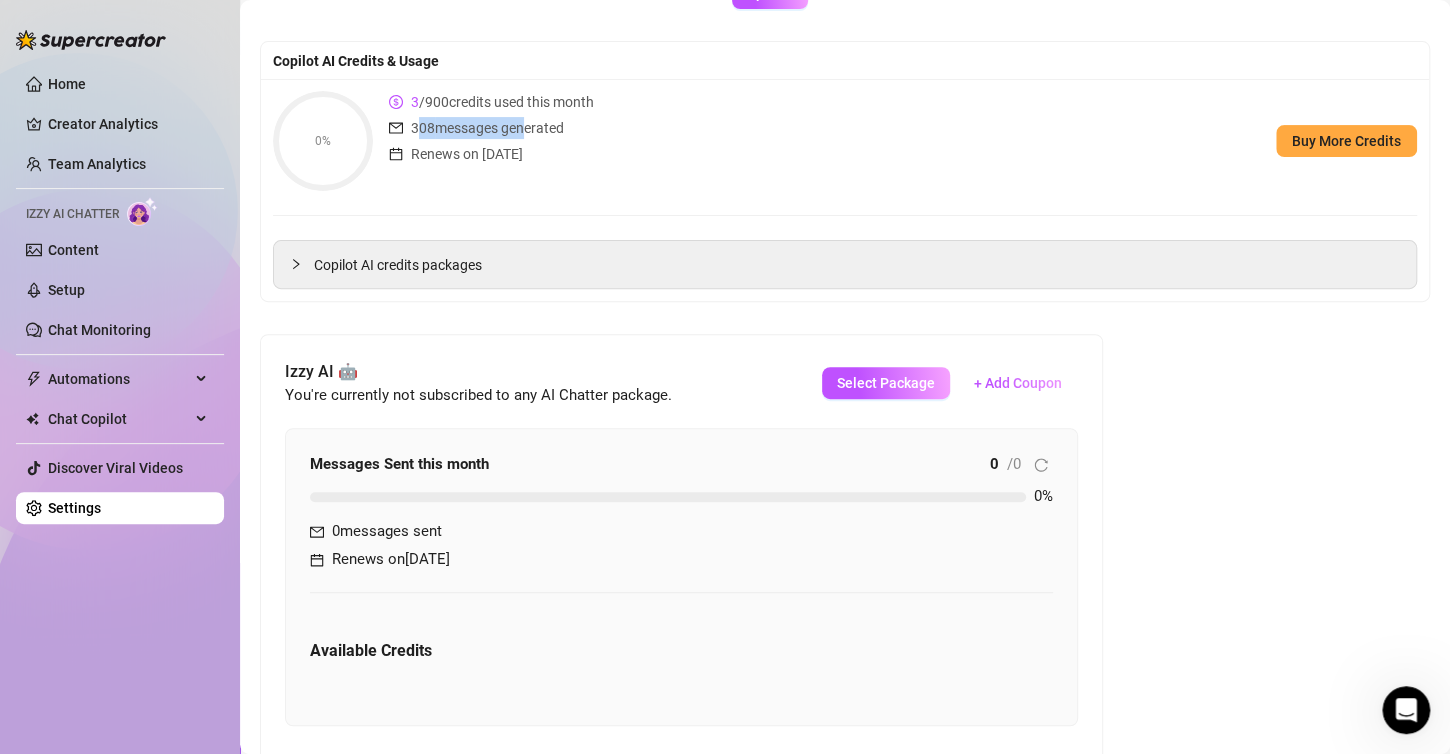 drag, startPoint x: 418, startPoint y: 128, endPoint x: 520, endPoint y: 132, distance: 102.0784 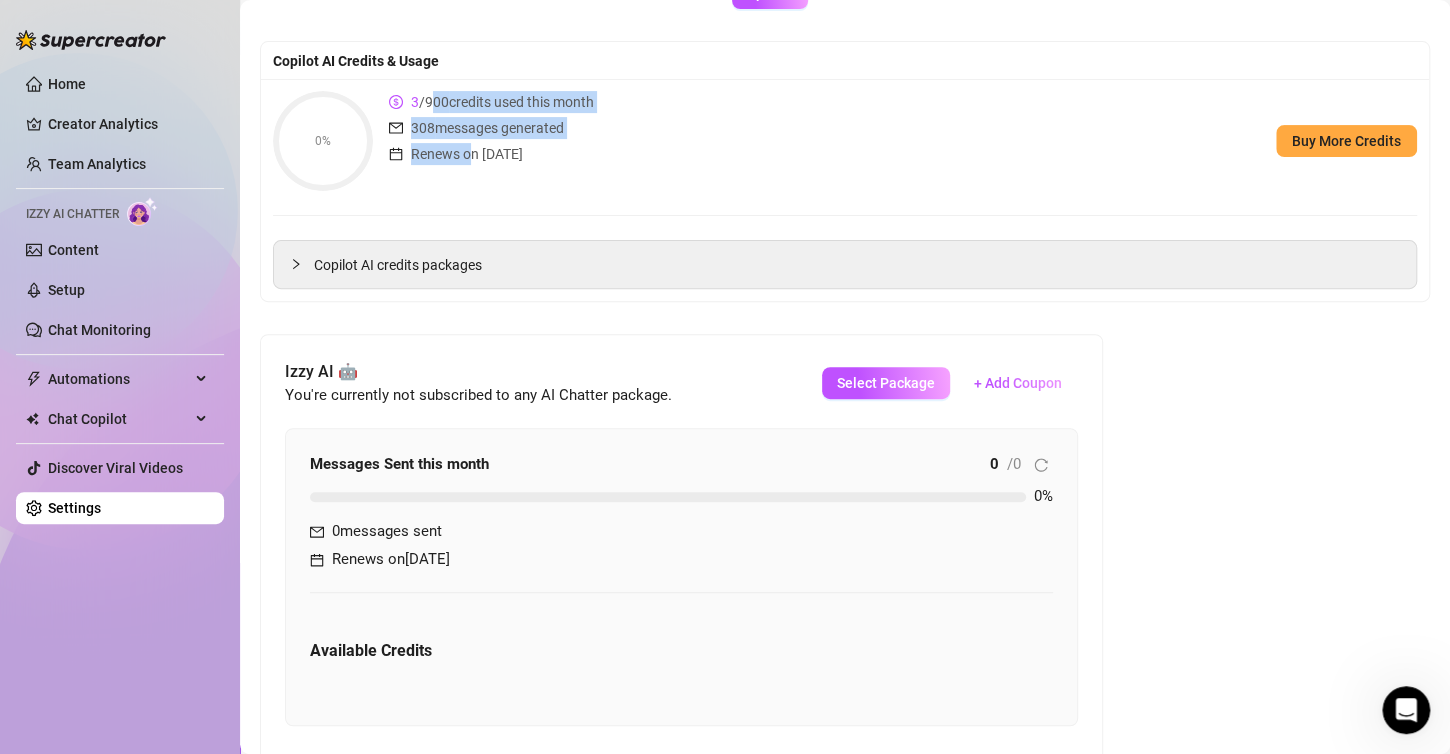 drag, startPoint x: 435, startPoint y: 99, endPoint x: 471, endPoint y: 155, distance: 66.573265 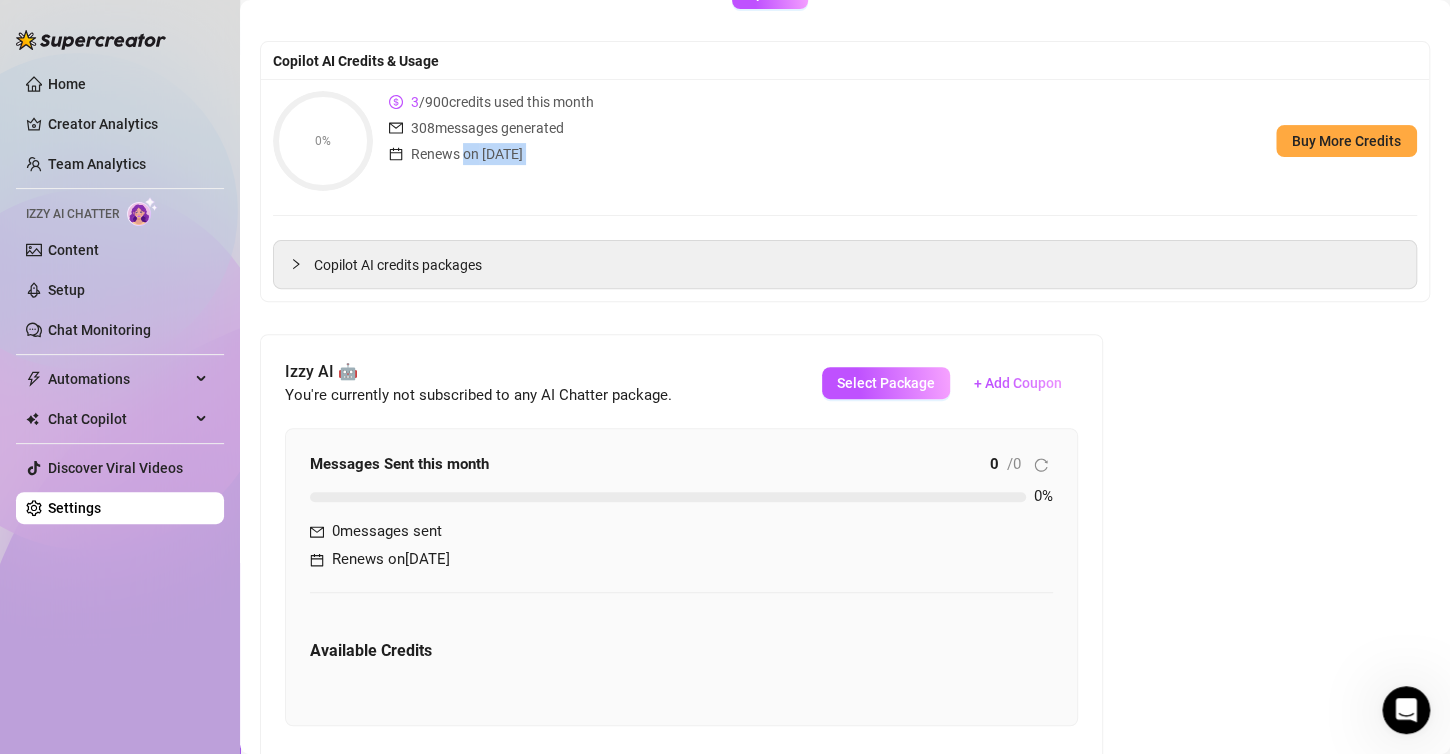 drag, startPoint x: 471, startPoint y: 155, endPoint x: 564, endPoint y: 157, distance: 93.0215 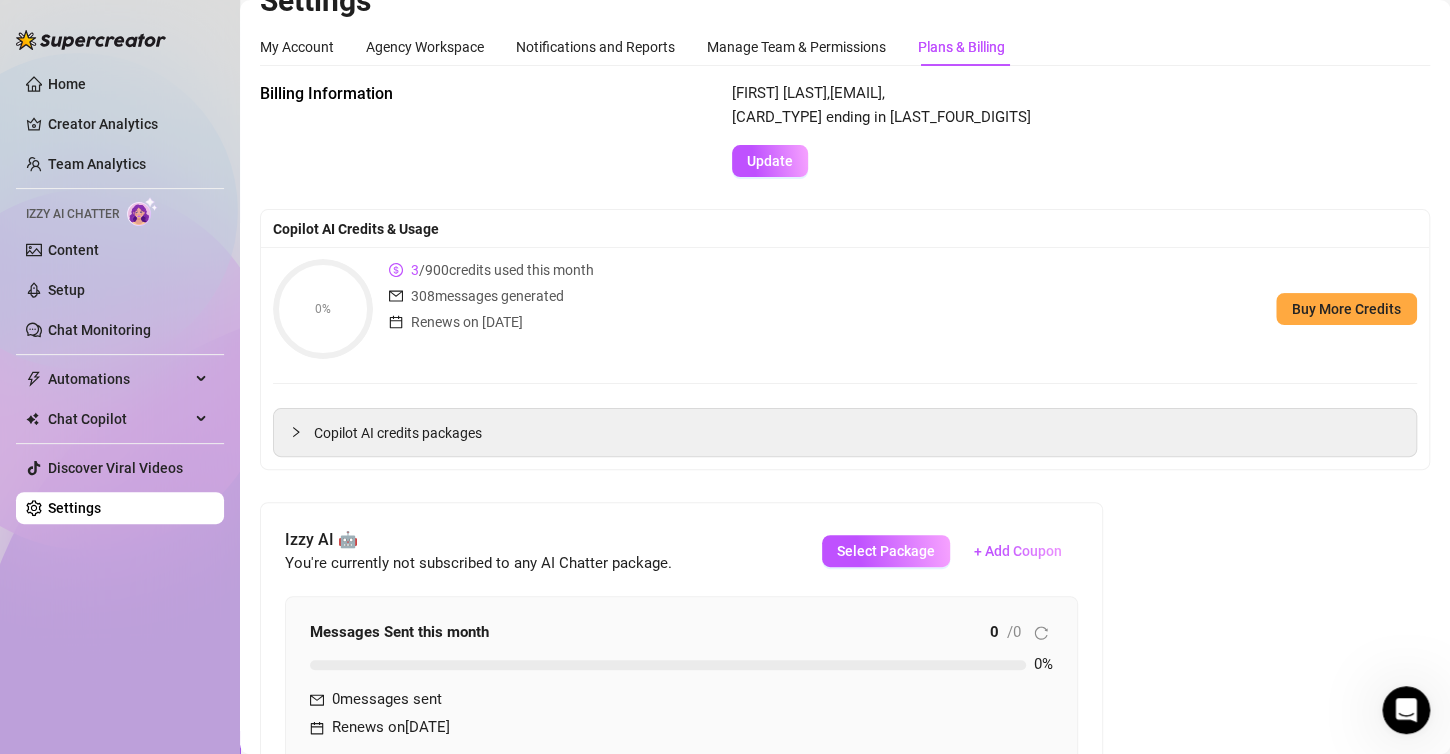 scroll, scrollTop: 0, scrollLeft: 0, axis: both 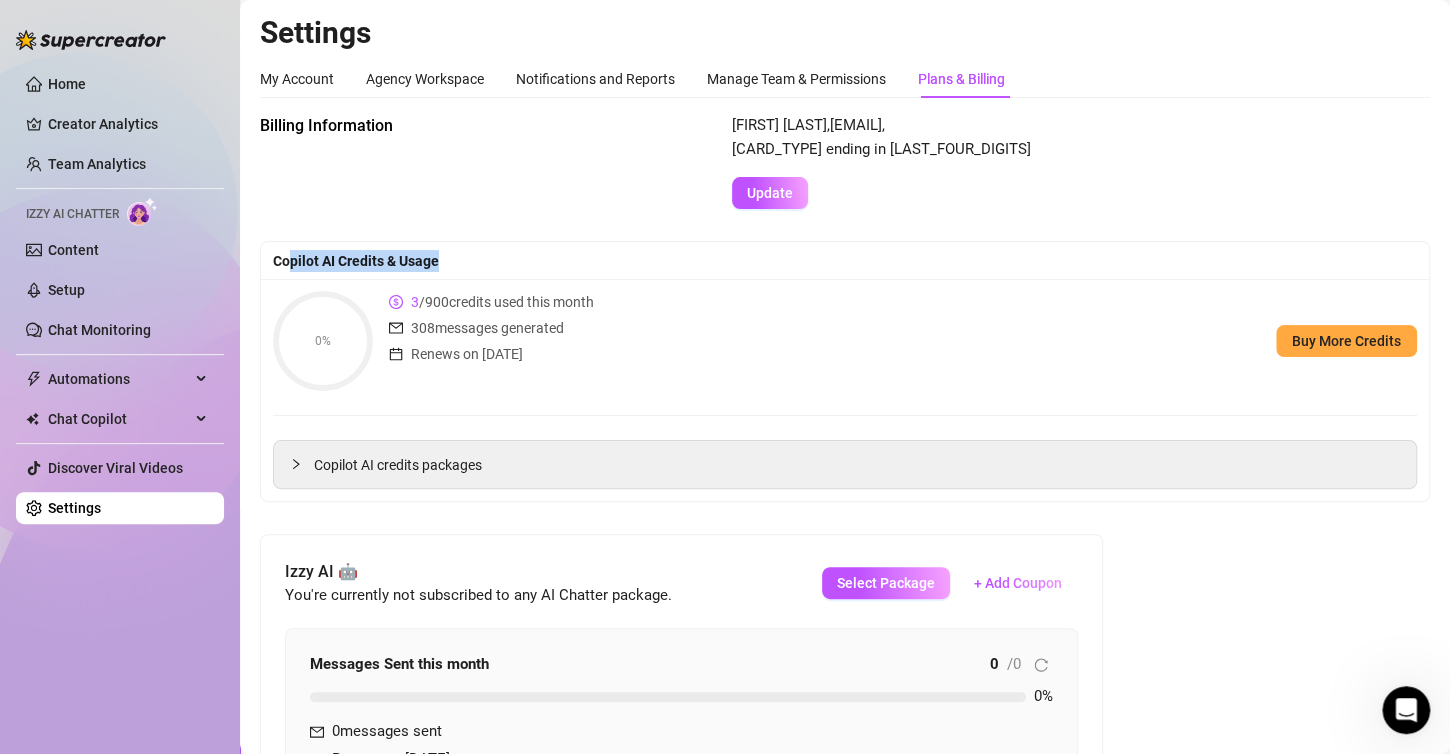 drag, startPoint x: 291, startPoint y: 260, endPoint x: 451, endPoint y: 273, distance: 160.52725 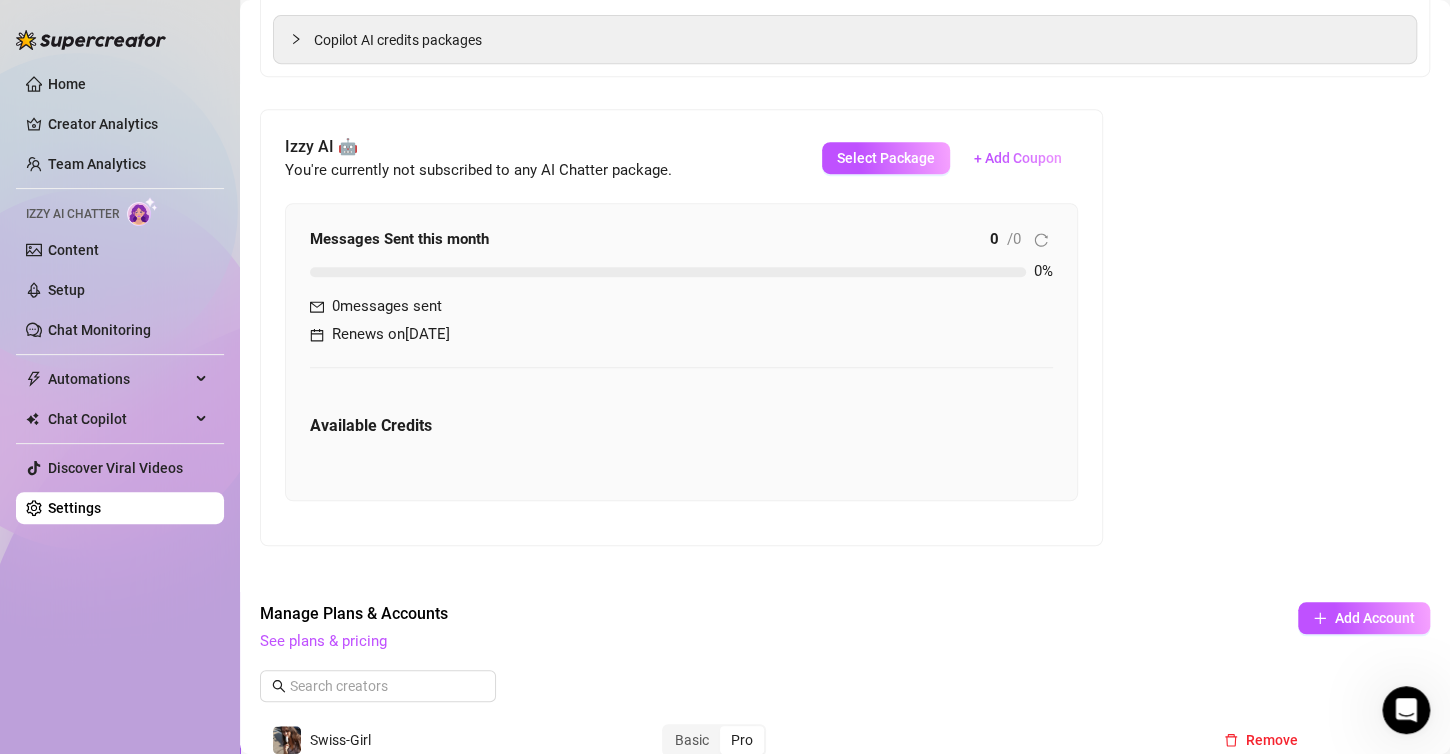 scroll, scrollTop: 440, scrollLeft: 0, axis: vertical 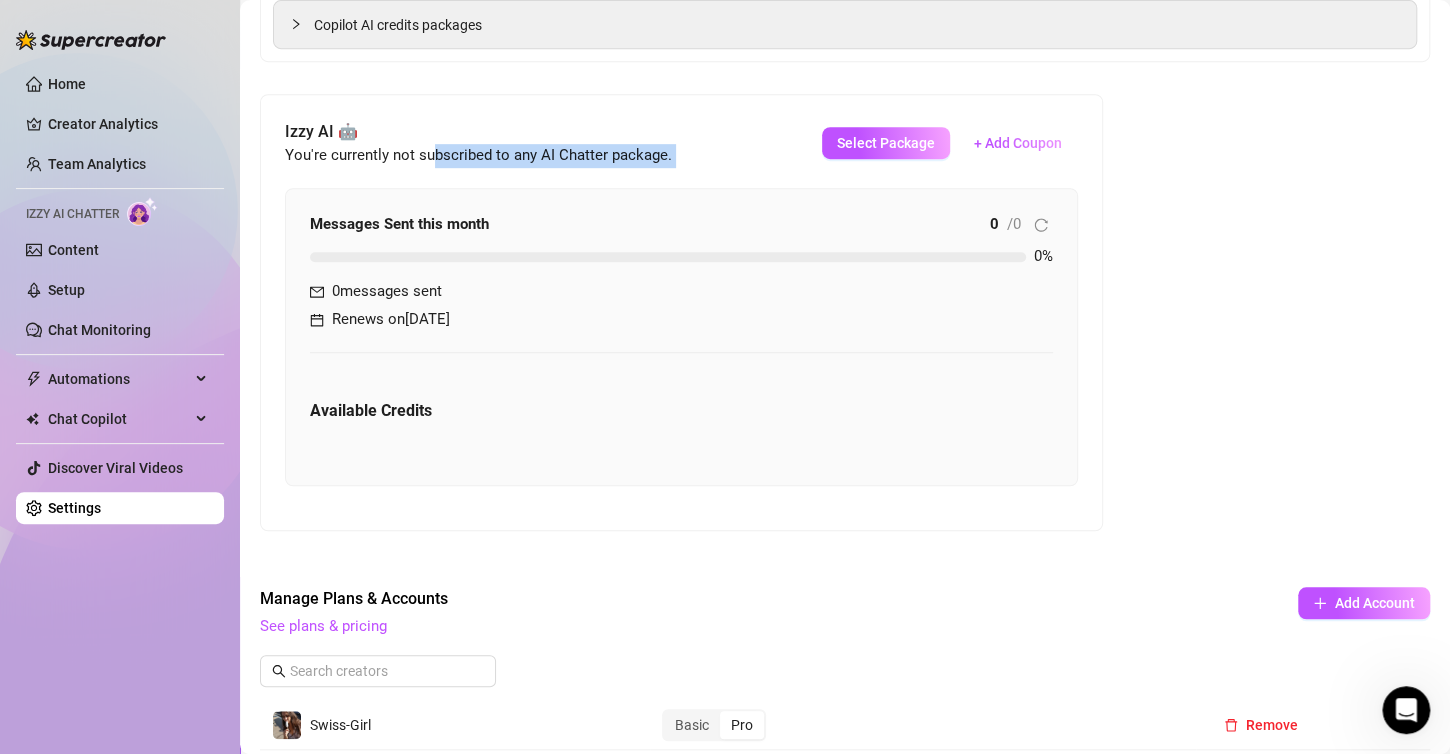 drag, startPoint x: 433, startPoint y: 156, endPoint x: 552, endPoint y: 168, distance: 119.60351 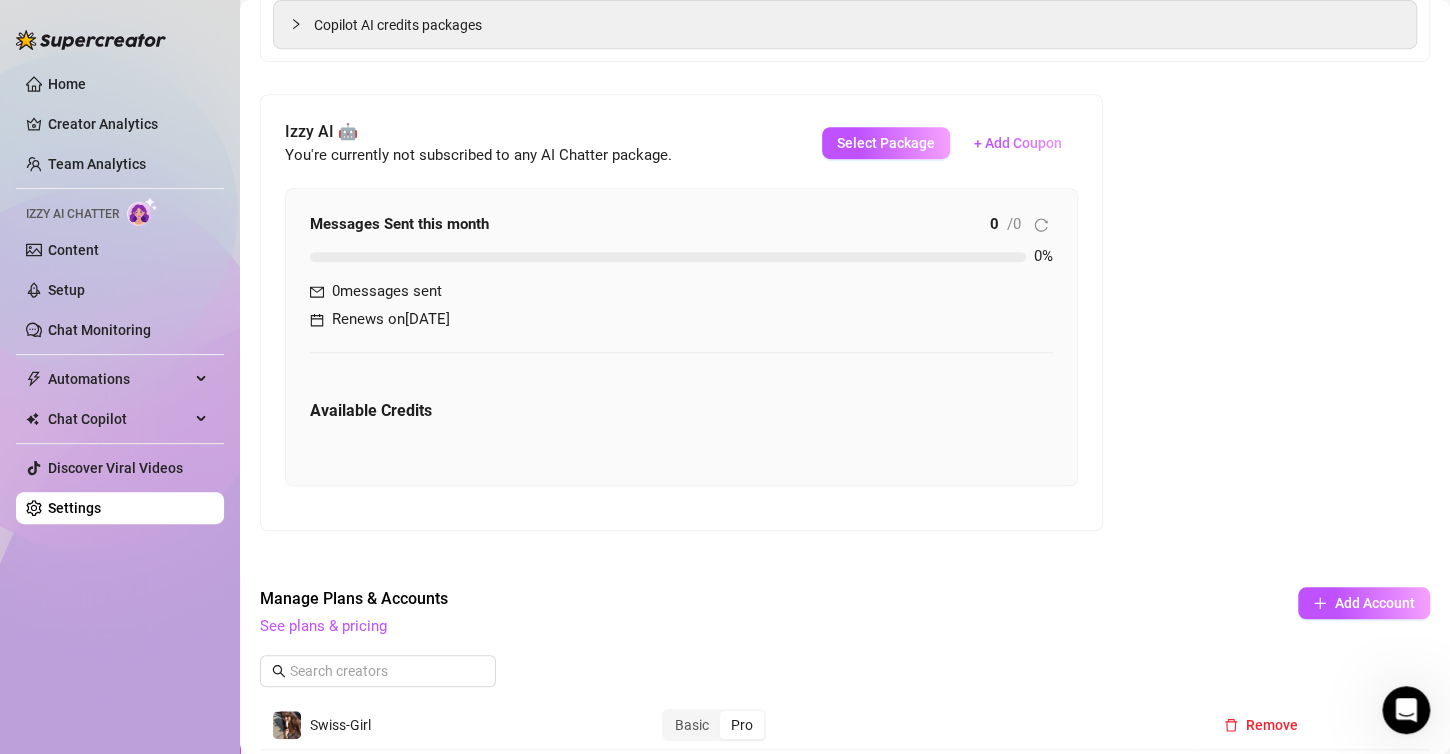 scroll, scrollTop: 480, scrollLeft: 0, axis: vertical 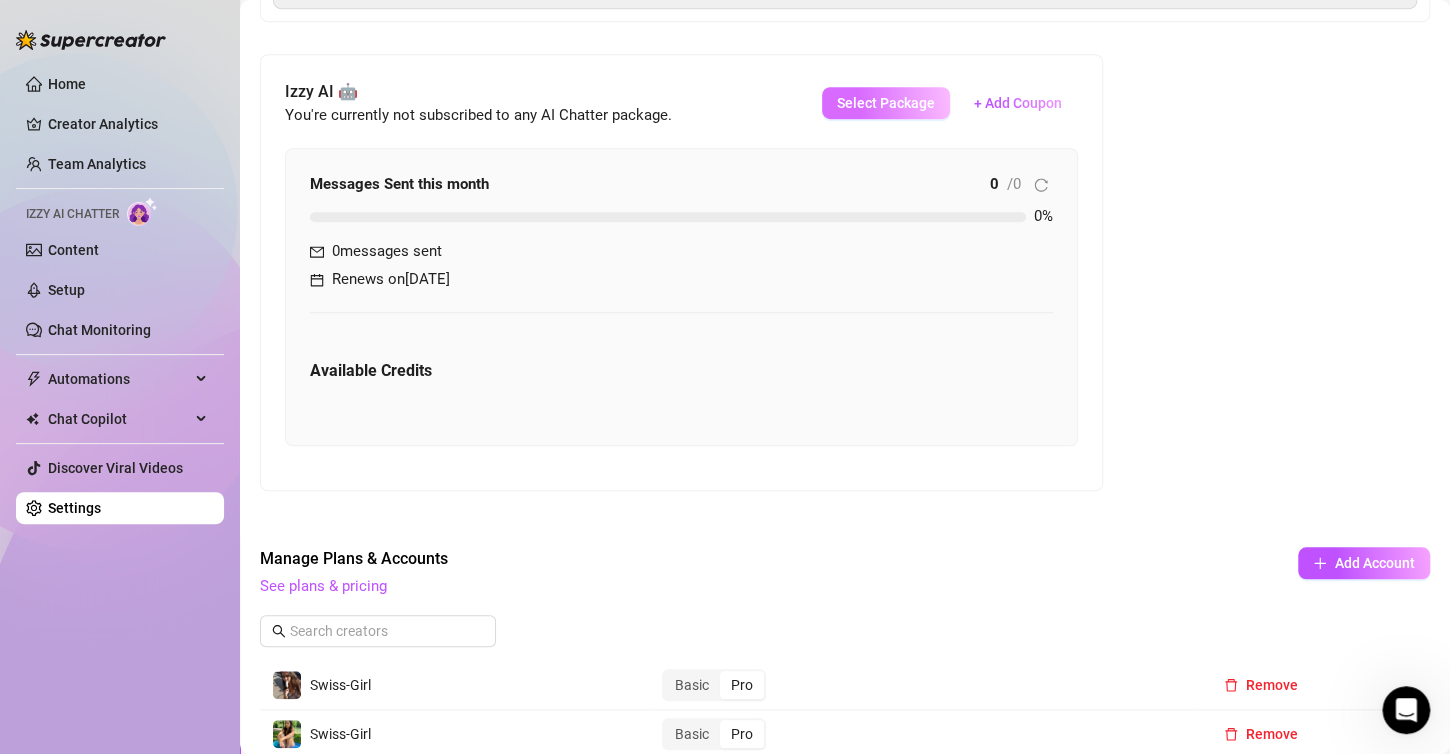 click on "Select Package" at bounding box center [886, 103] 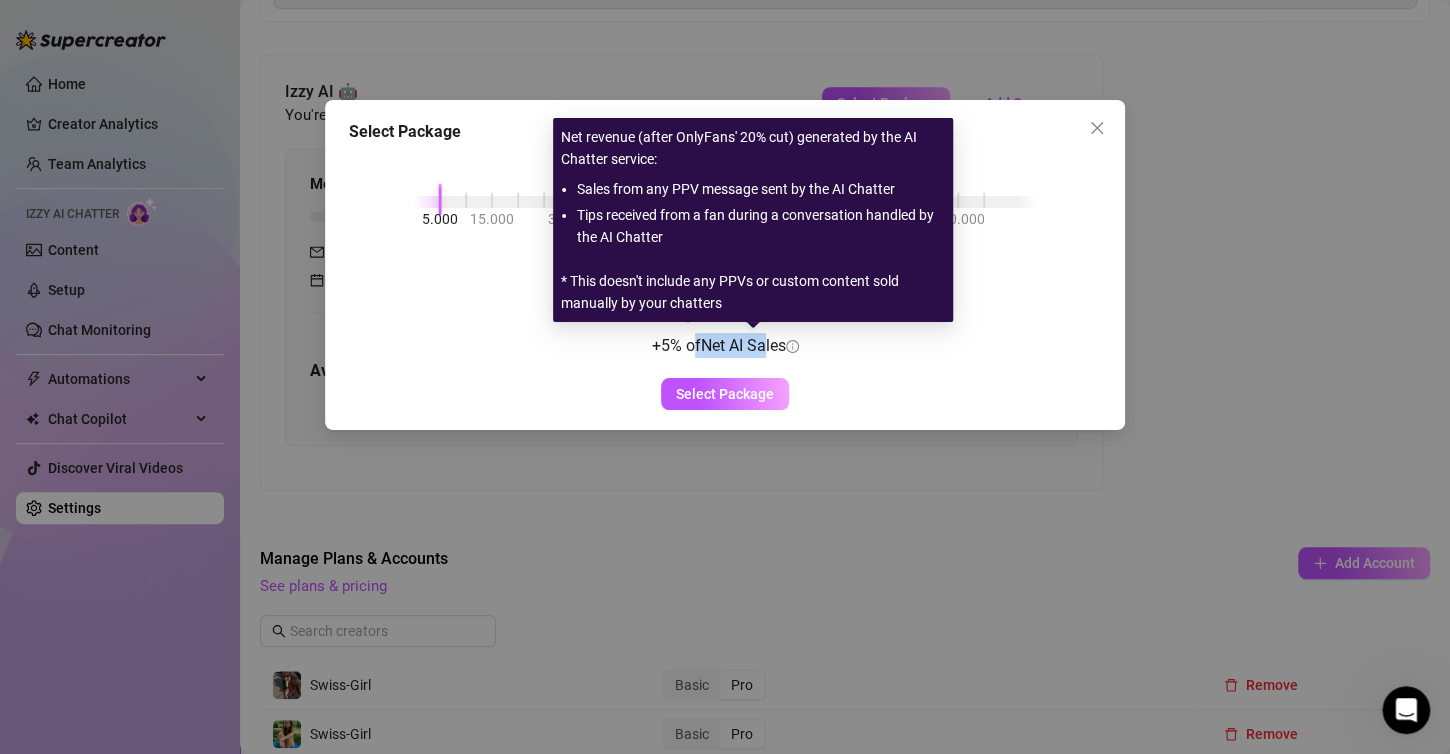 drag, startPoint x: 691, startPoint y: 343, endPoint x: 769, endPoint y: 344, distance: 78.00641 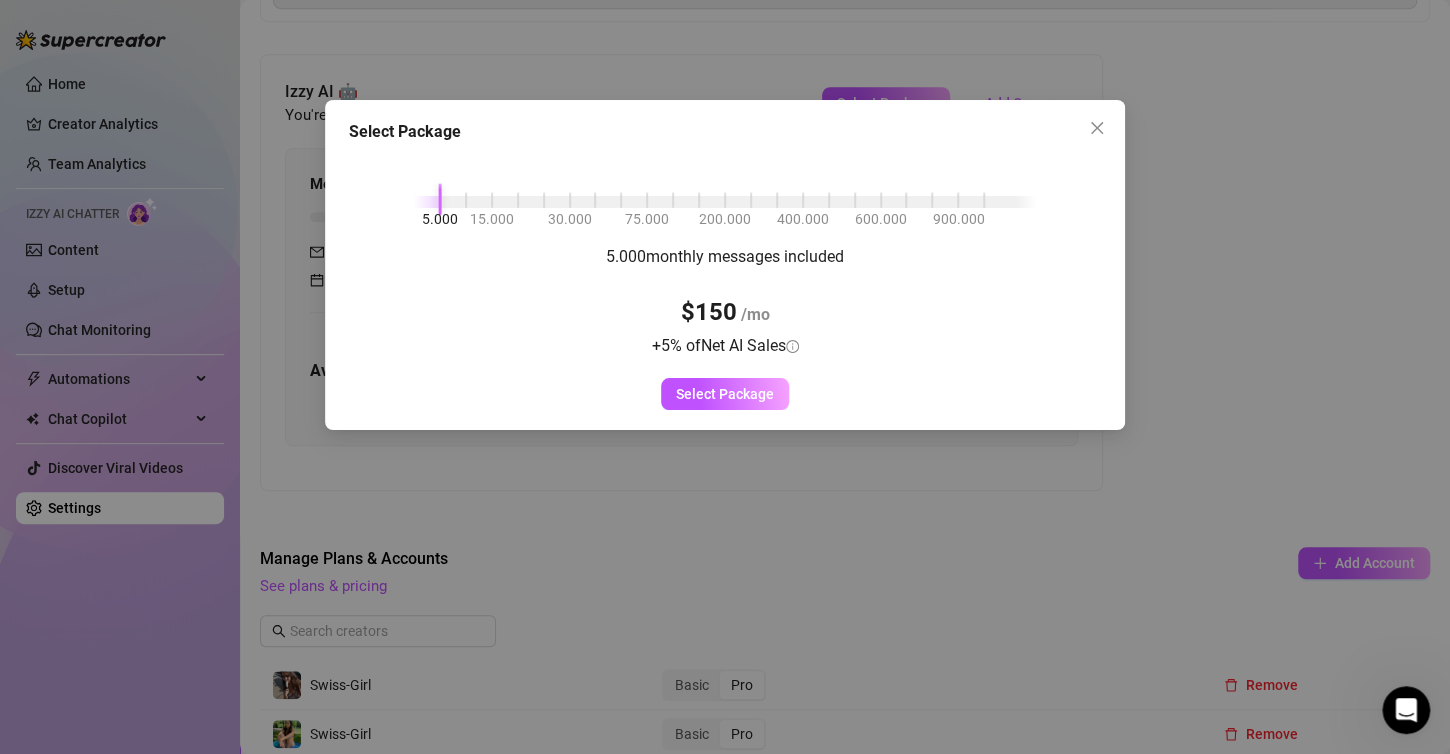 click on "5.000  monthly messages included $150   /mo   +  5 % of  Net AI Sales  Select Package" at bounding box center (725, 327) 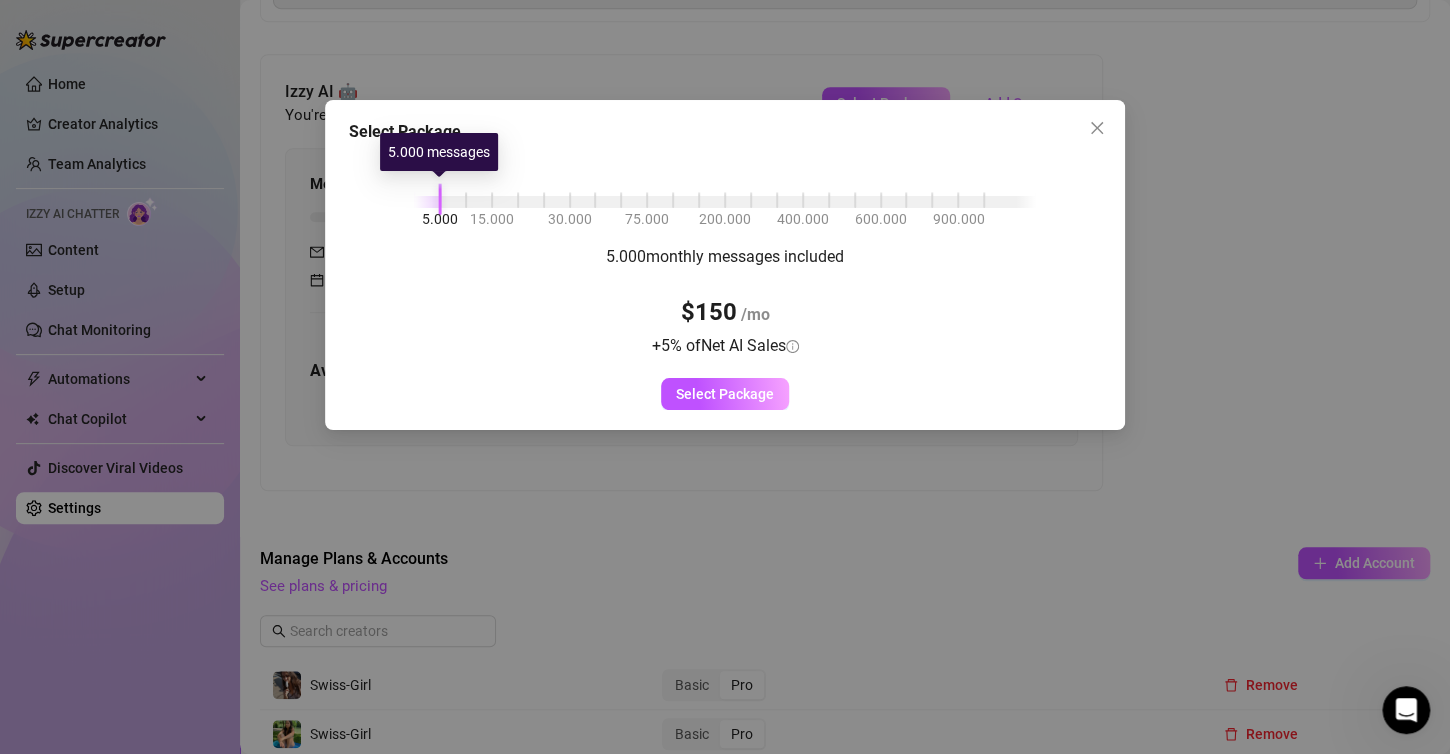 drag, startPoint x: 437, startPoint y: 203, endPoint x: 372, endPoint y: 208, distance: 65.192024 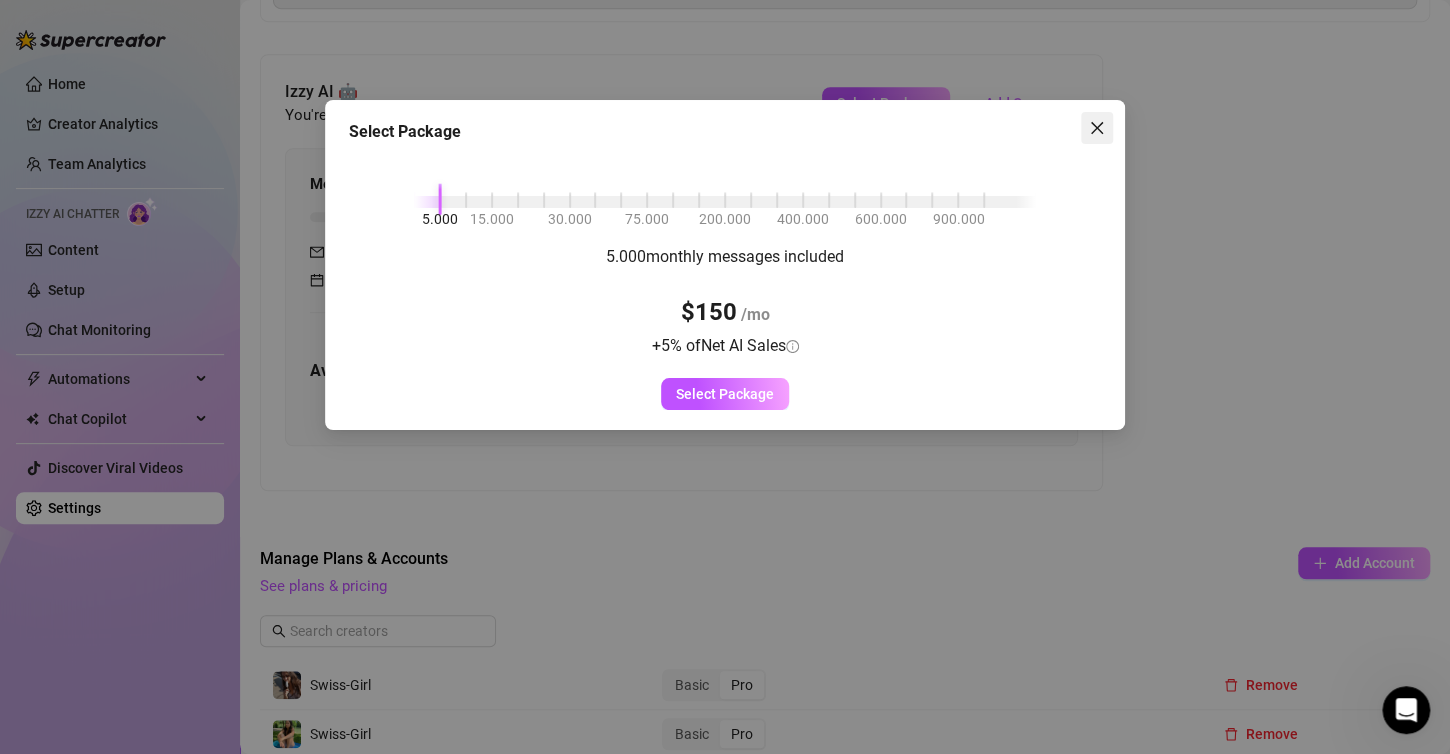 click 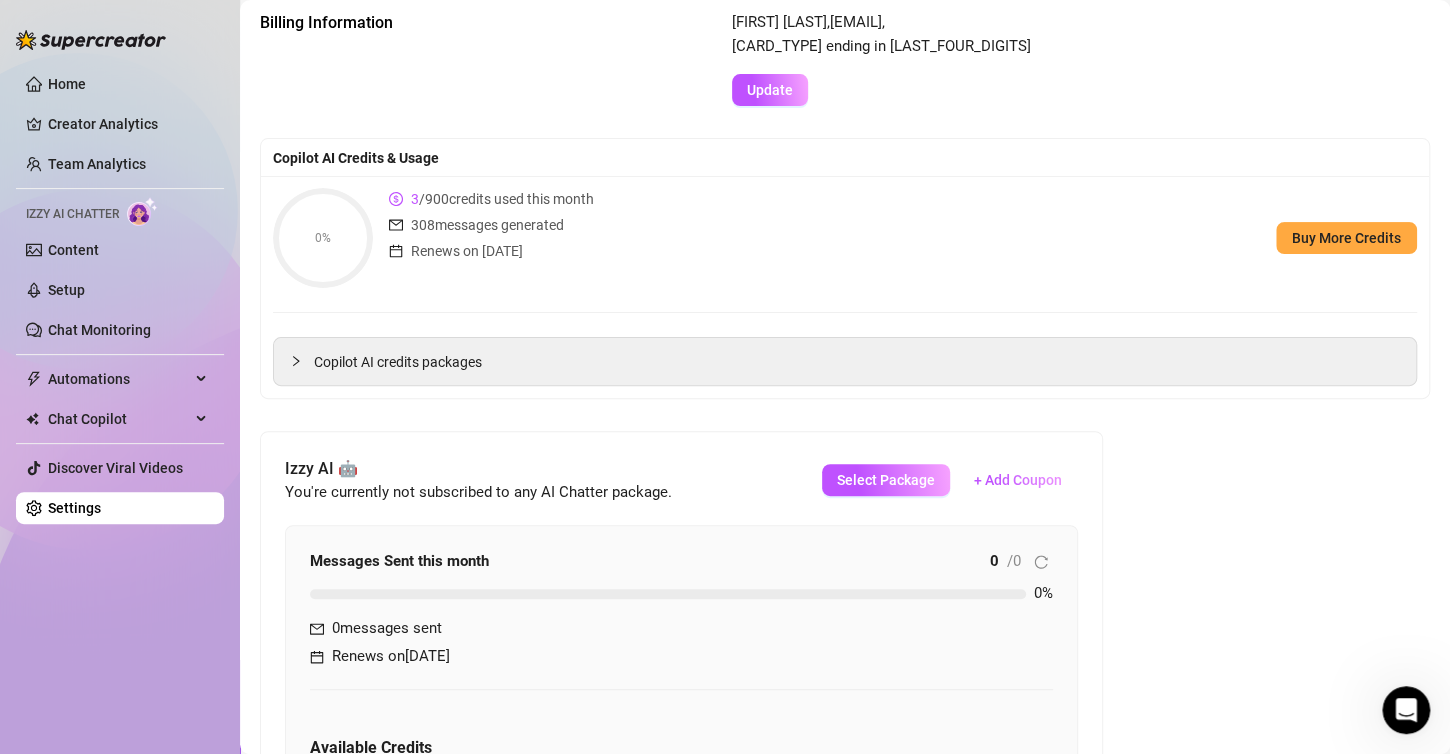 scroll, scrollTop: 0, scrollLeft: 0, axis: both 